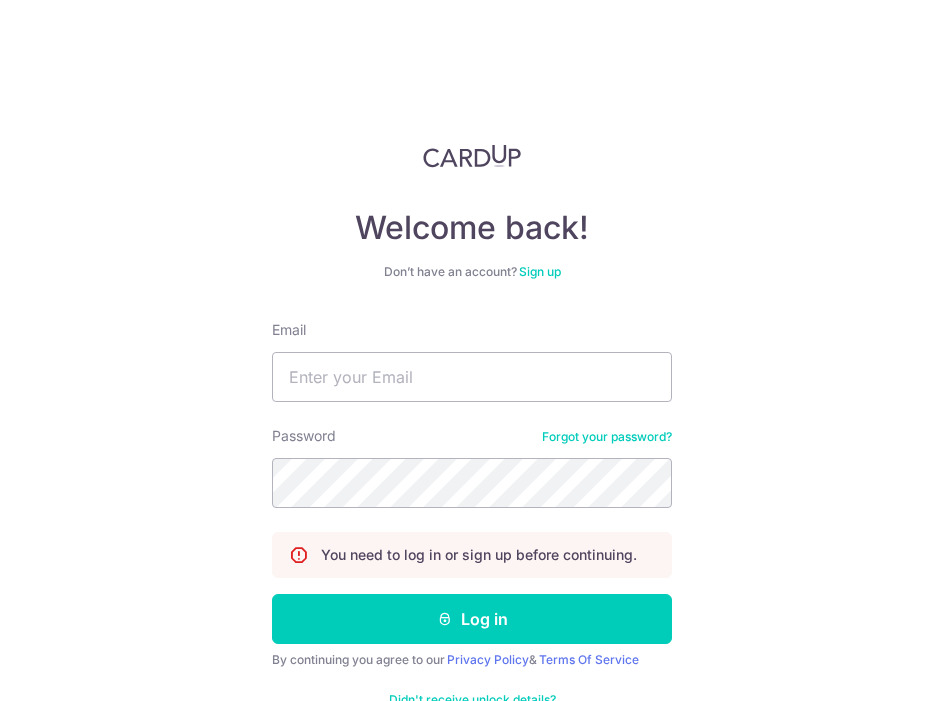 scroll, scrollTop: 0, scrollLeft: 0, axis: both 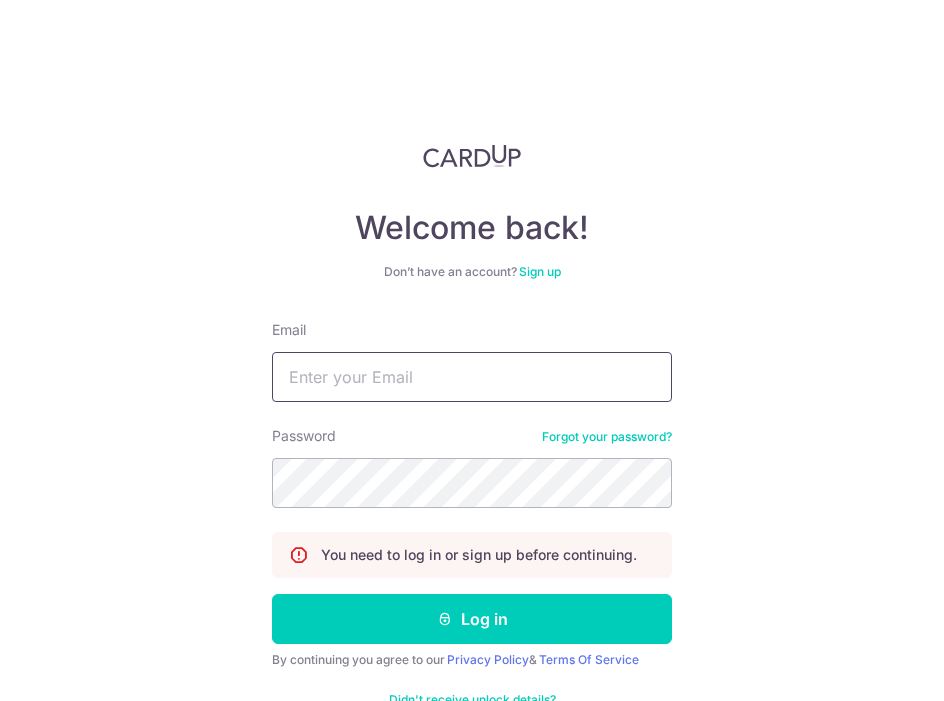 click on "Email" at bounding box center (472, 377) 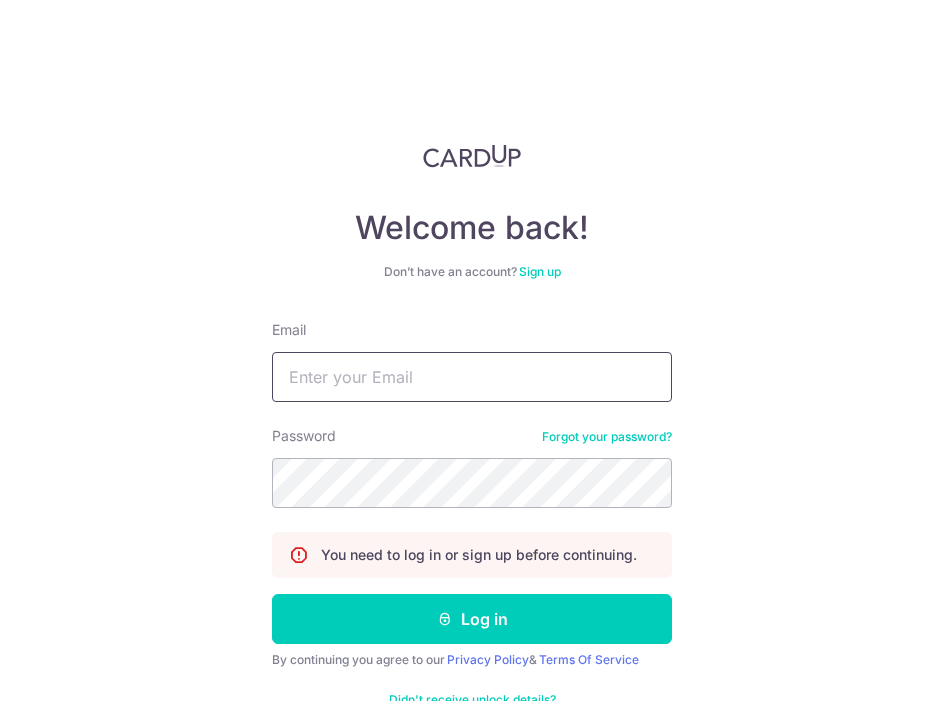 type on "[EMAIL_ADDRESS][DOMAIN_NAME]" 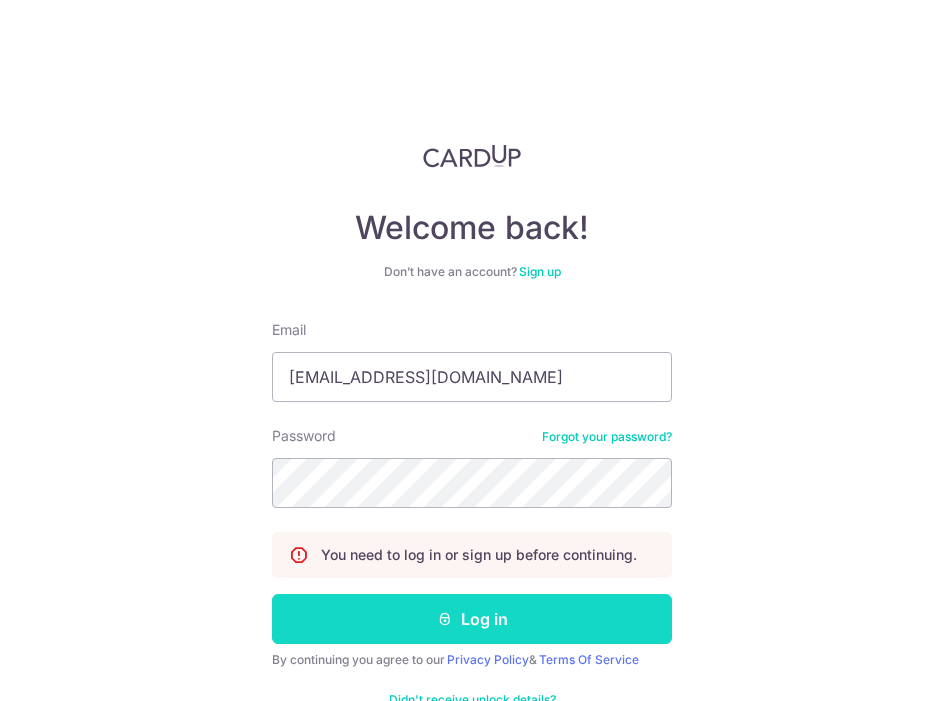 click on "Log in" at bounding box center [472, 619] 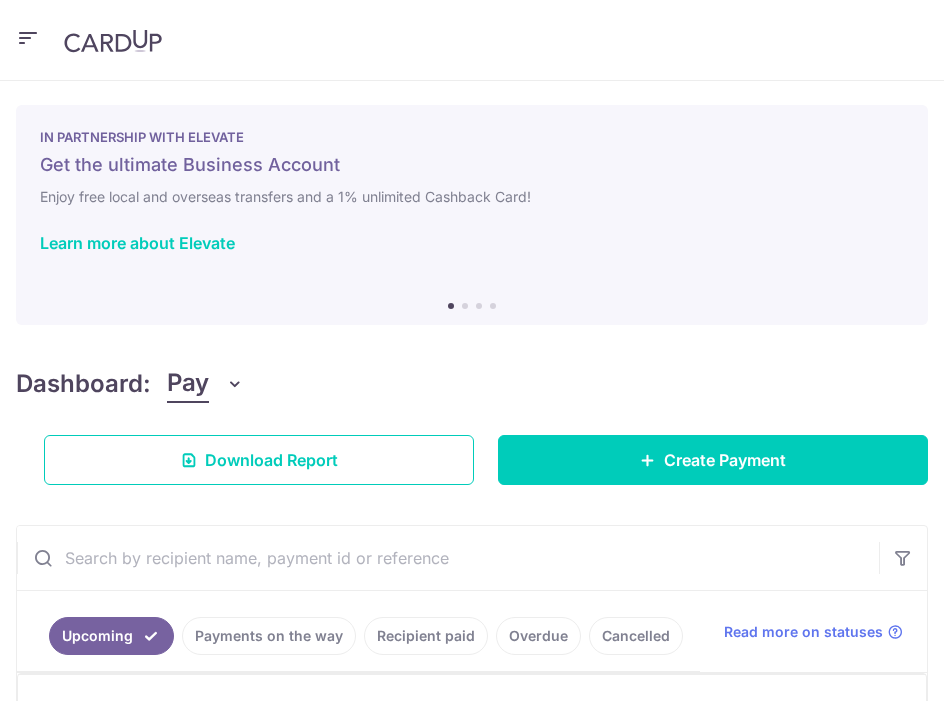 scroll, scrollTop: 0, scrollLeft: 0, axis: both 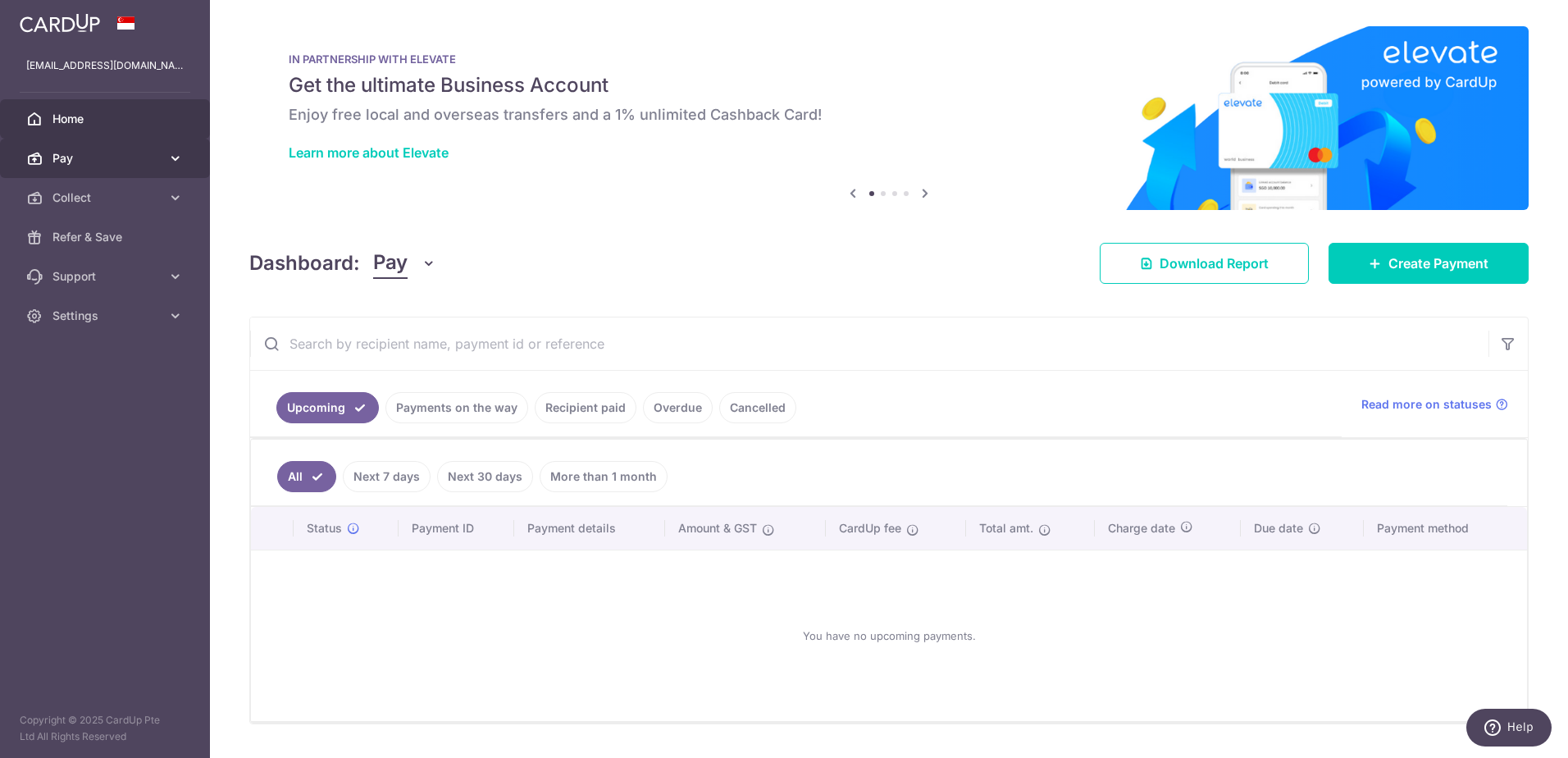 click on "Pay" at bounding box center [107, 158] 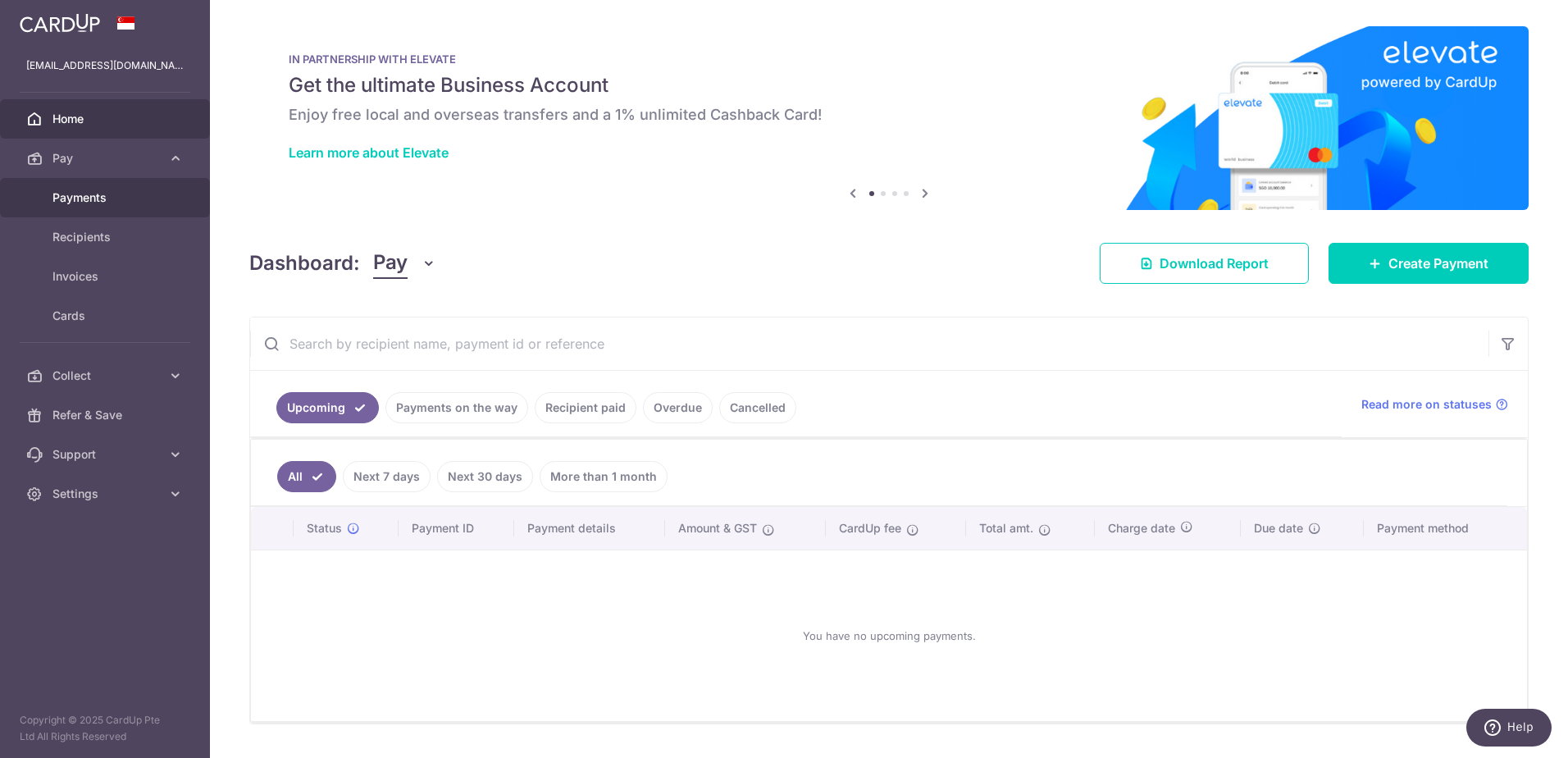 click on "Payments" at bounding box center (107, 198) 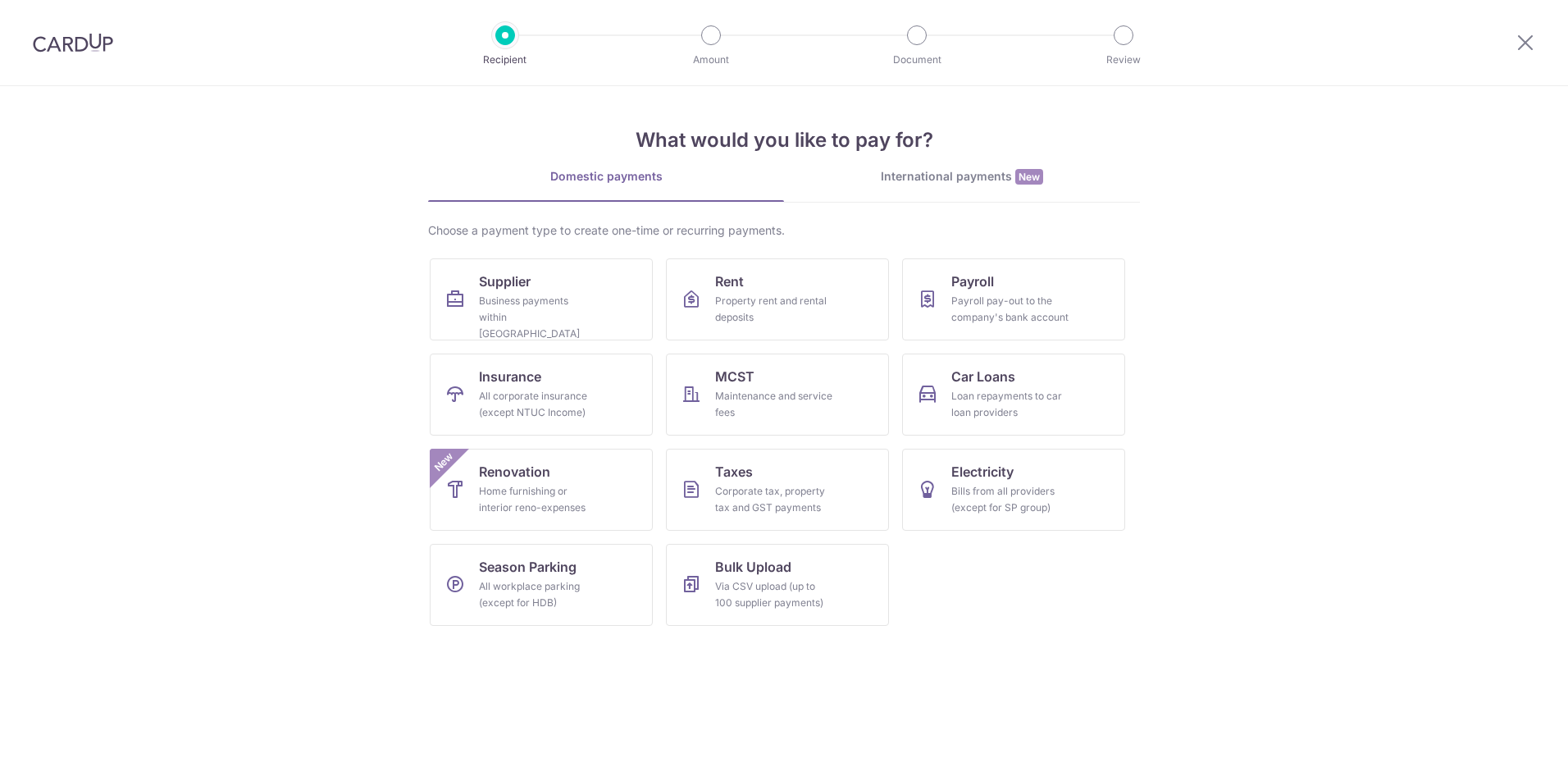 scroll, scrollTop: 0, scrollLeft: 0, axis: both 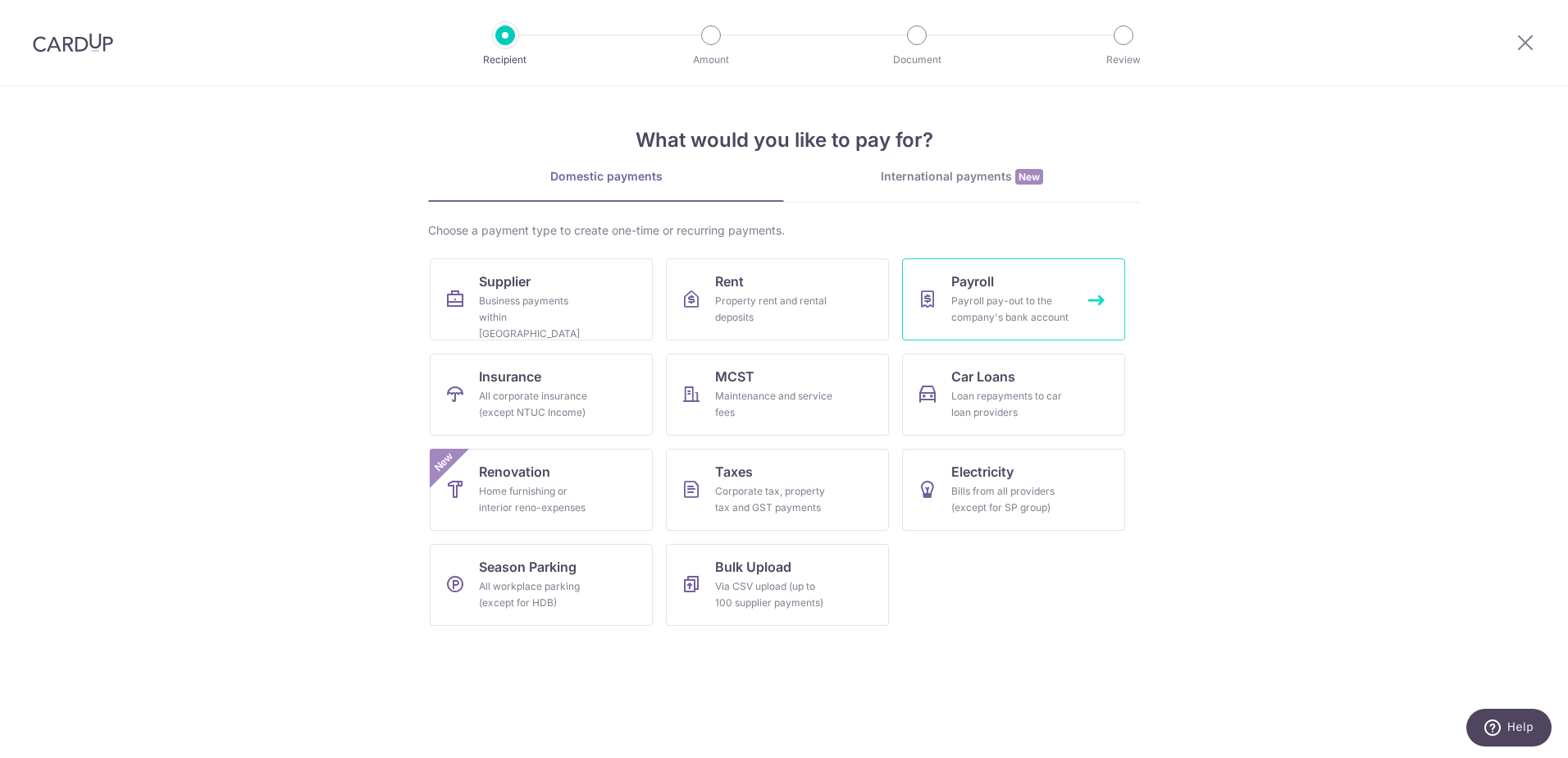 click on "Payroll" at bounding box center (973, 281) 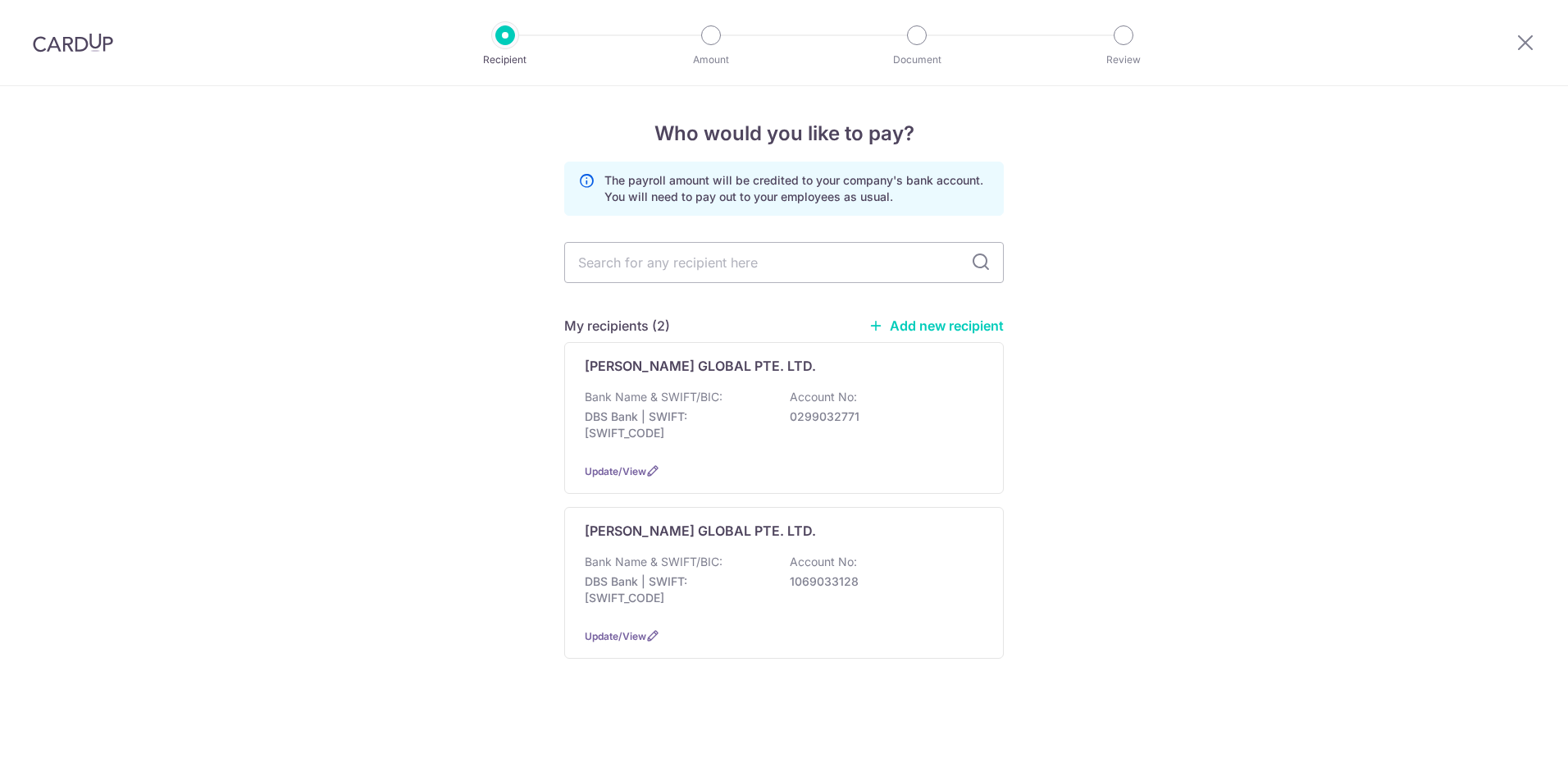 scroll, scrollTop: 0, scrollLeft: 0, axis: both 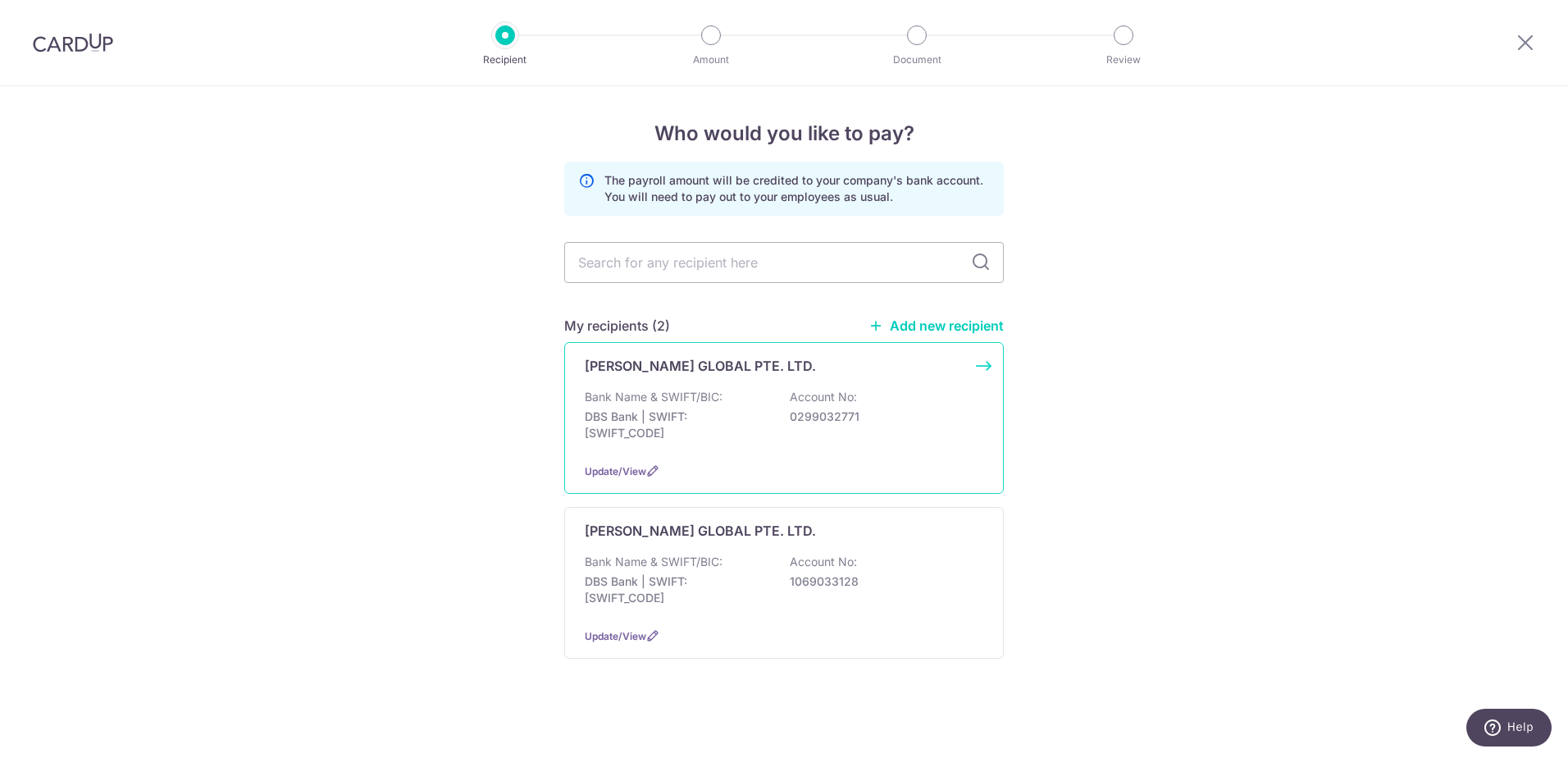click on "DBS Bank | SWIFT: DBSSSGSGXXX" at bounding box center (677, 425) 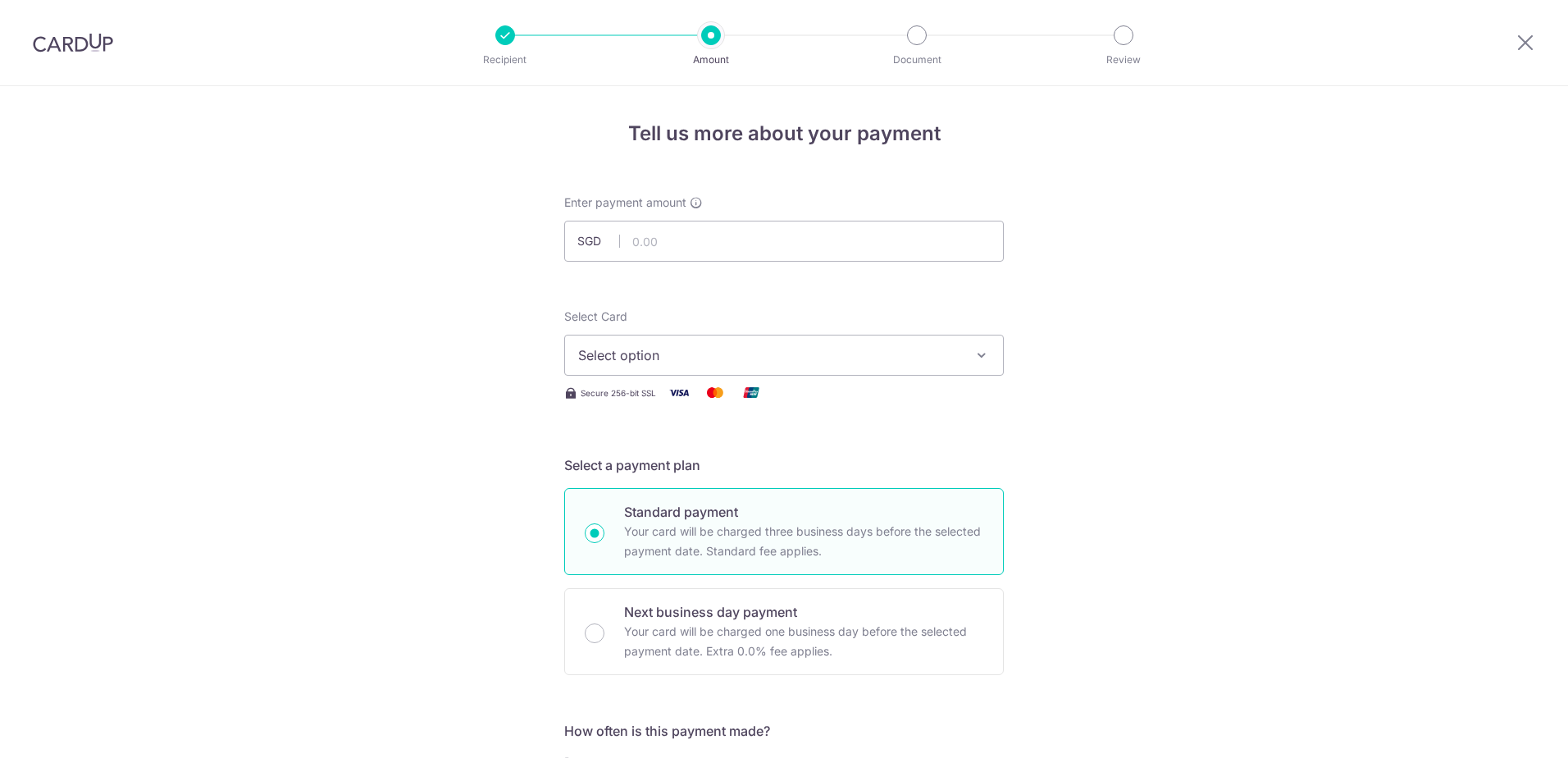 scroll, scrollTop: 0, scrollLeft: 0, axis: both 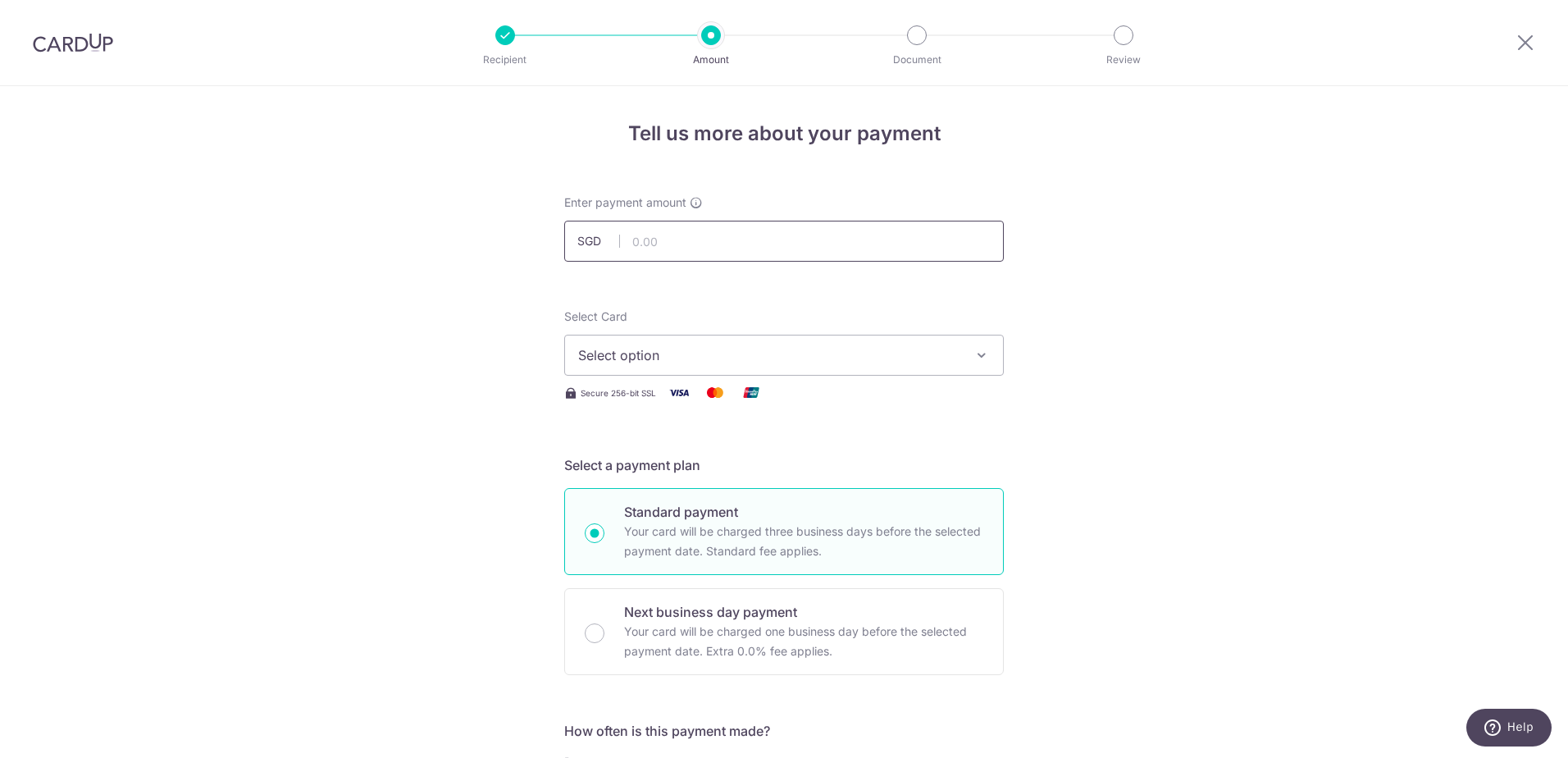 click at bounding box center [784, 241] 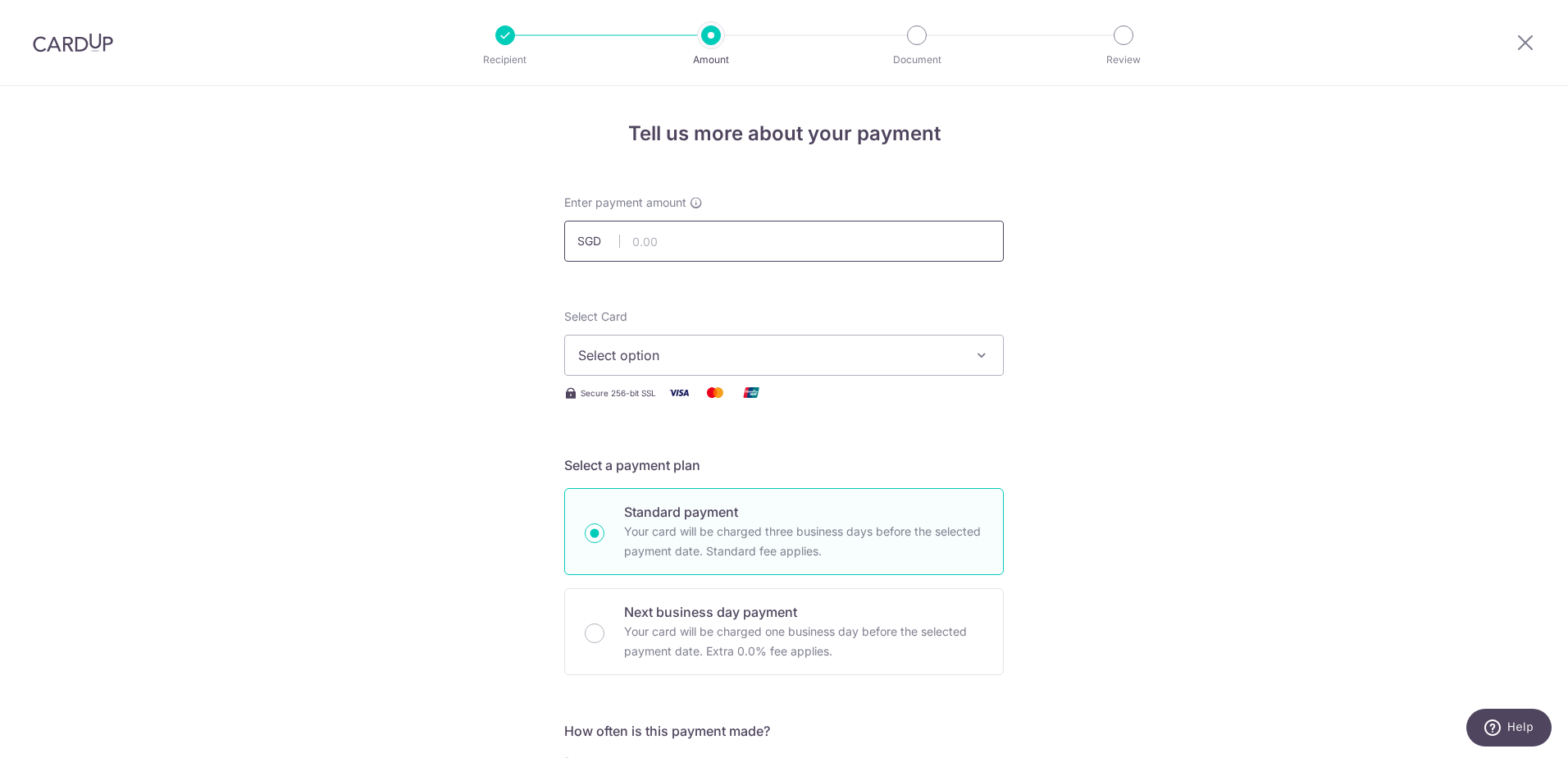 type on "20,000.00" 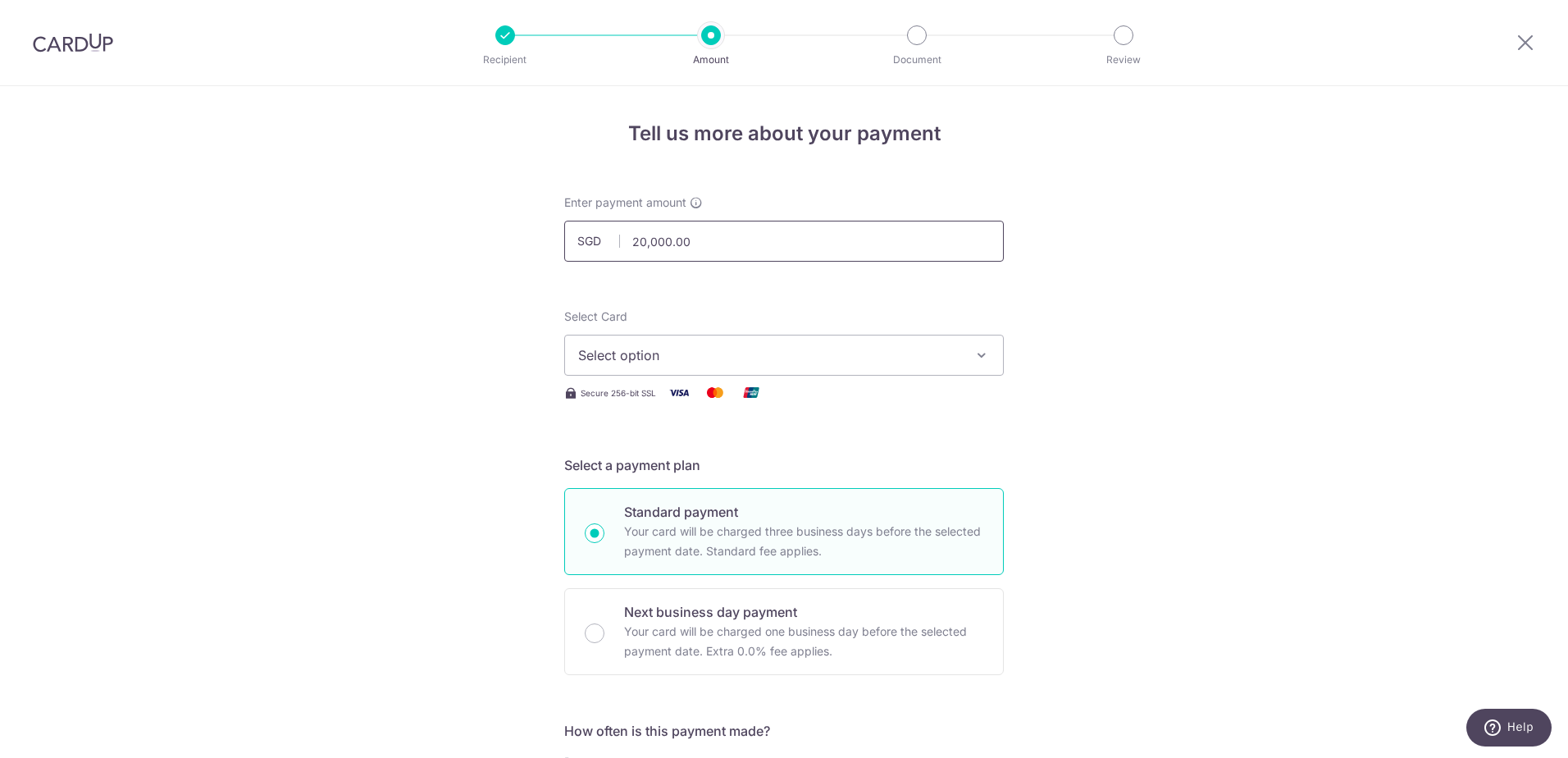 type on "payroll" 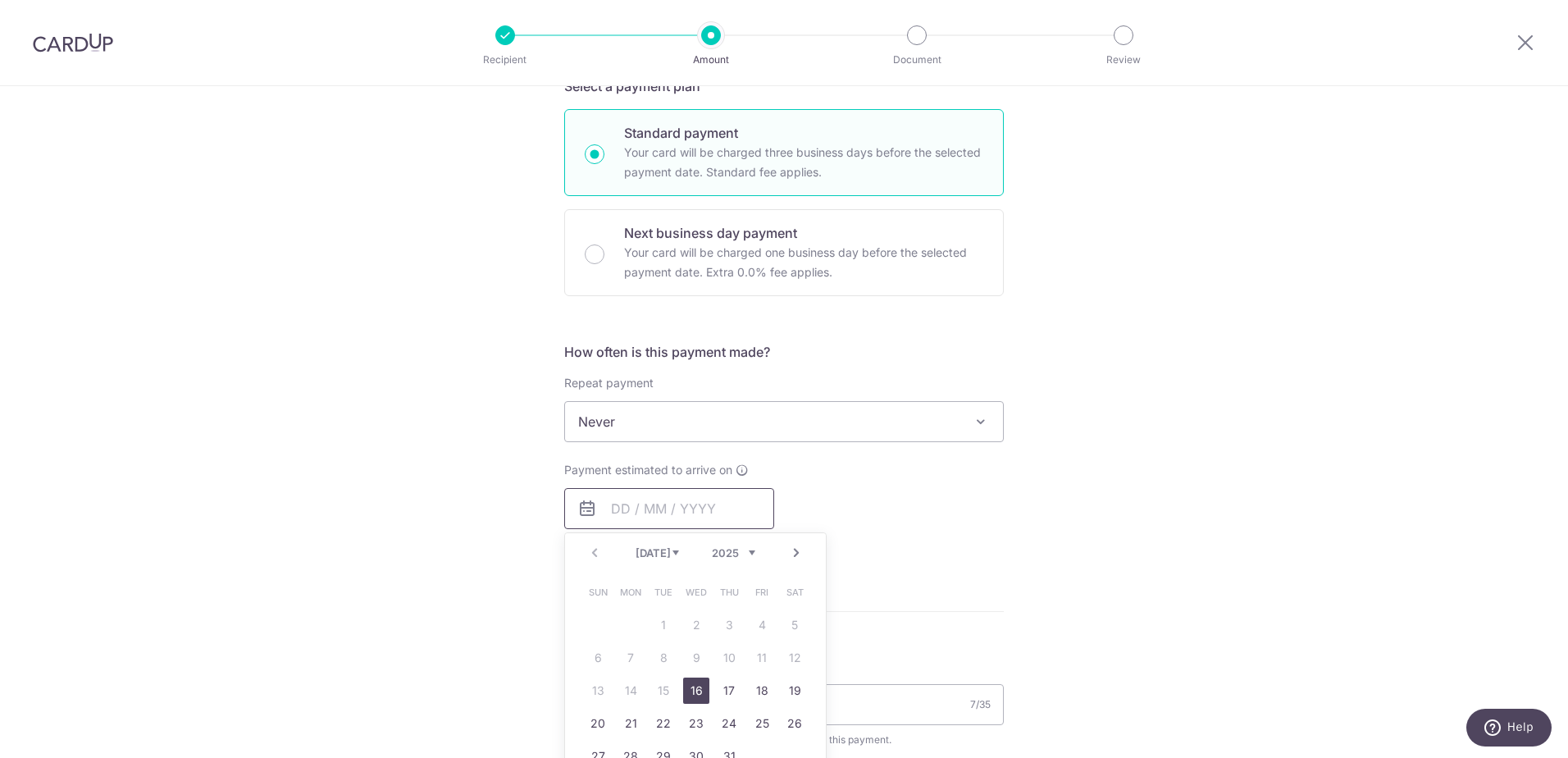 type on "20,000.00" 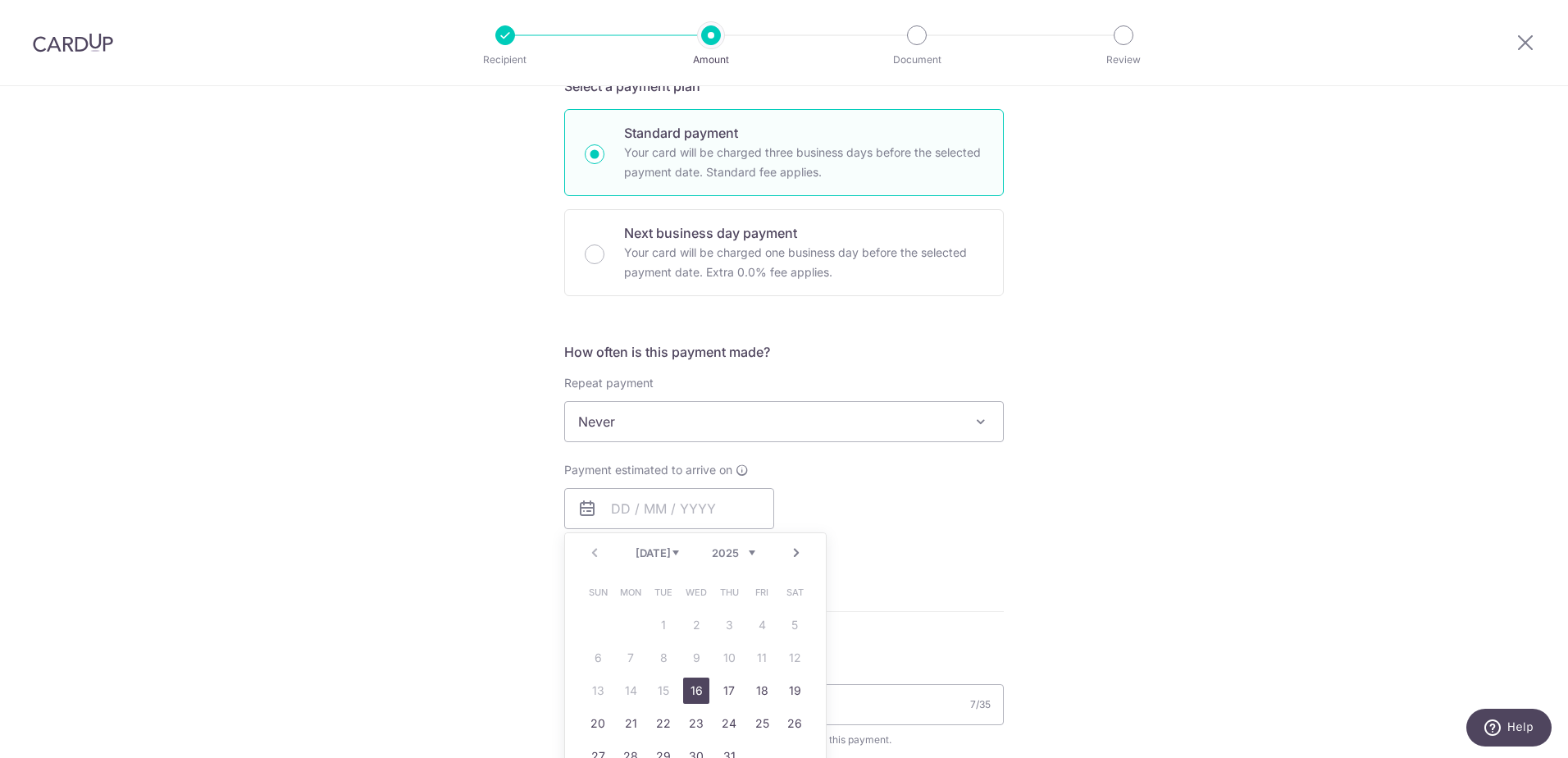 click on "16" at bounding box center [696, 691] 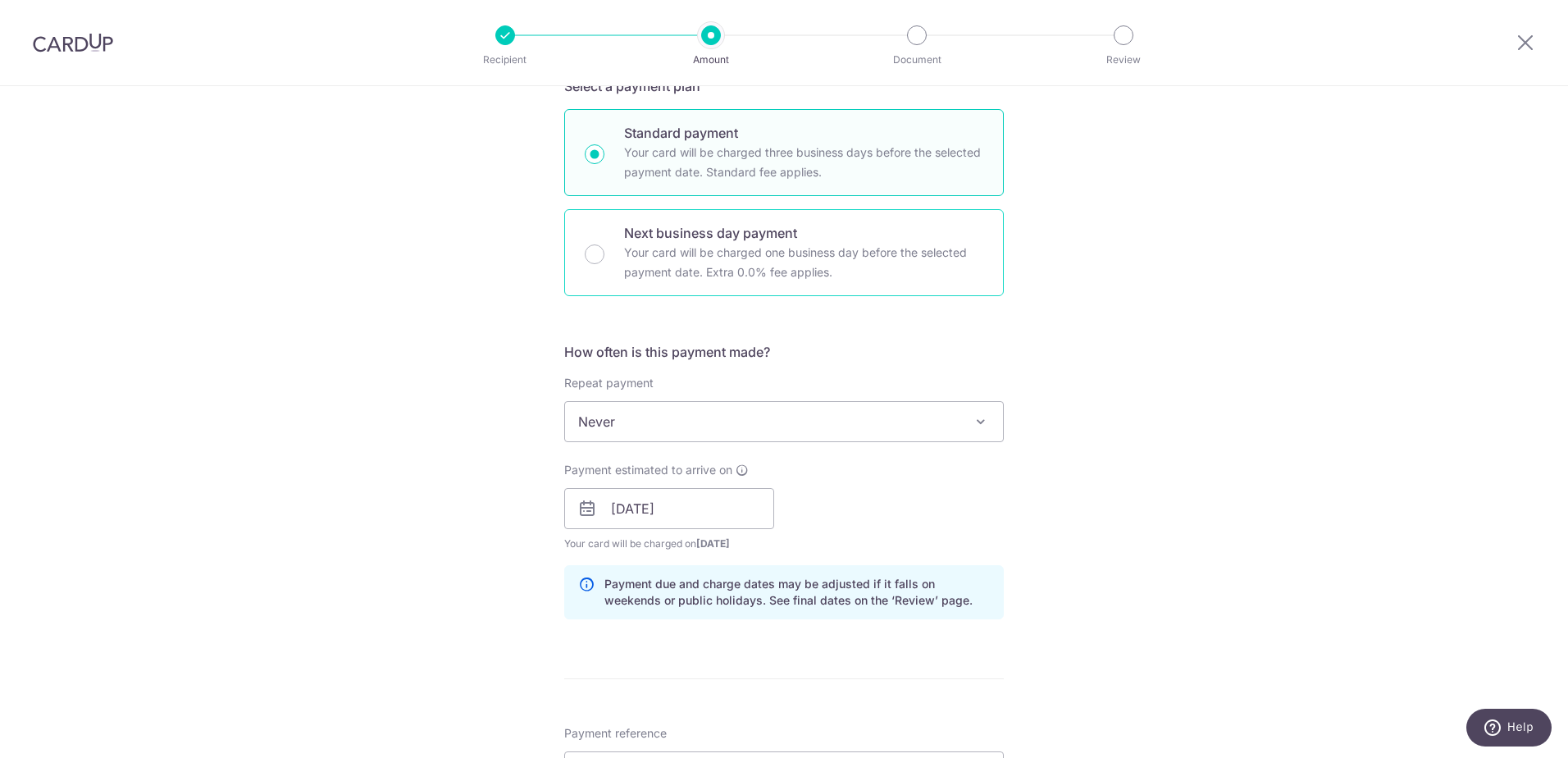 click on "Next business day payment
Your card will be charged one business day before the selected payment date. Extra 0.0% fee applies." at bounding box center [784, 253] 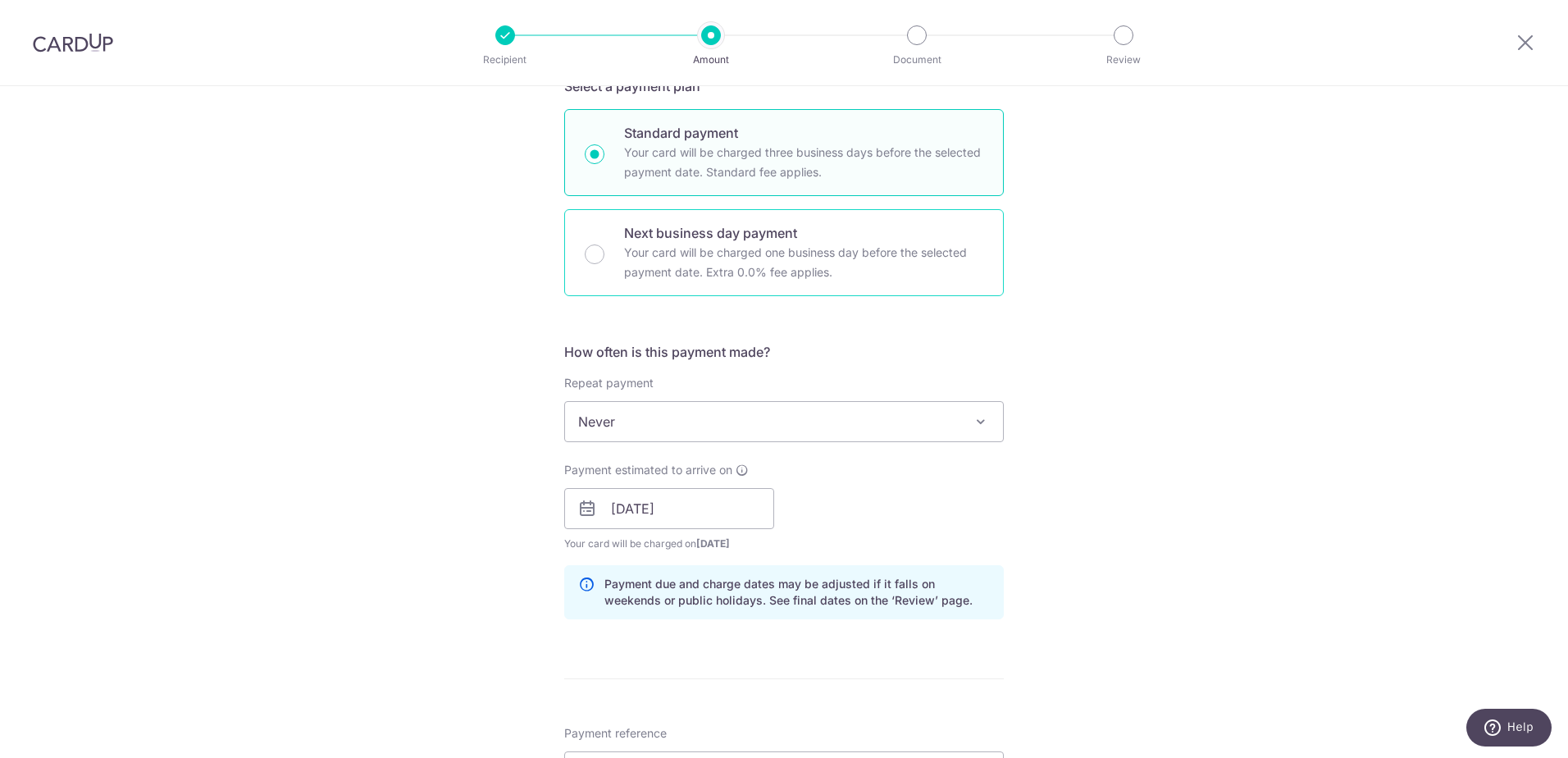 radio on "false" 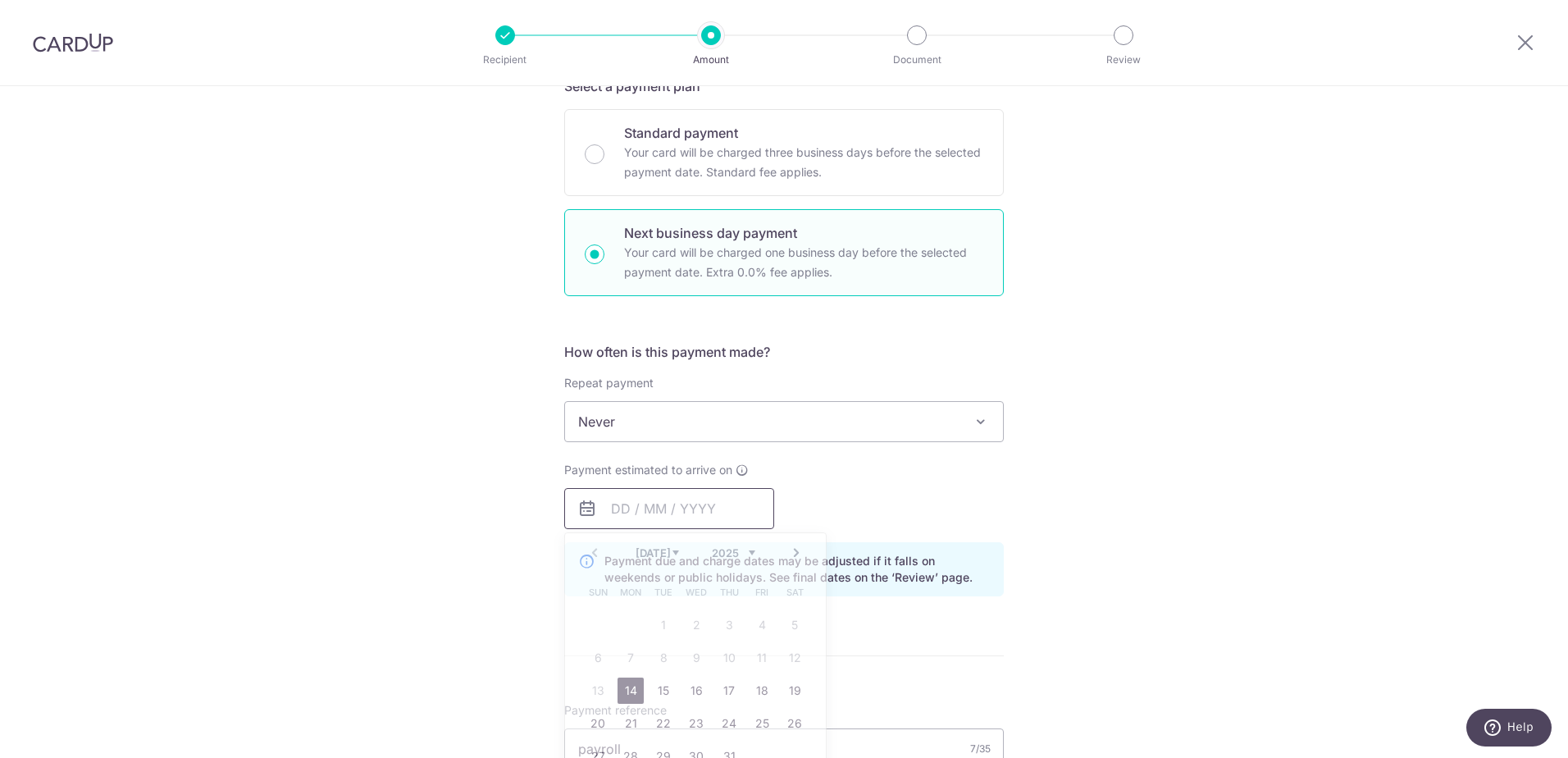 click at bounding box center [669, 509] 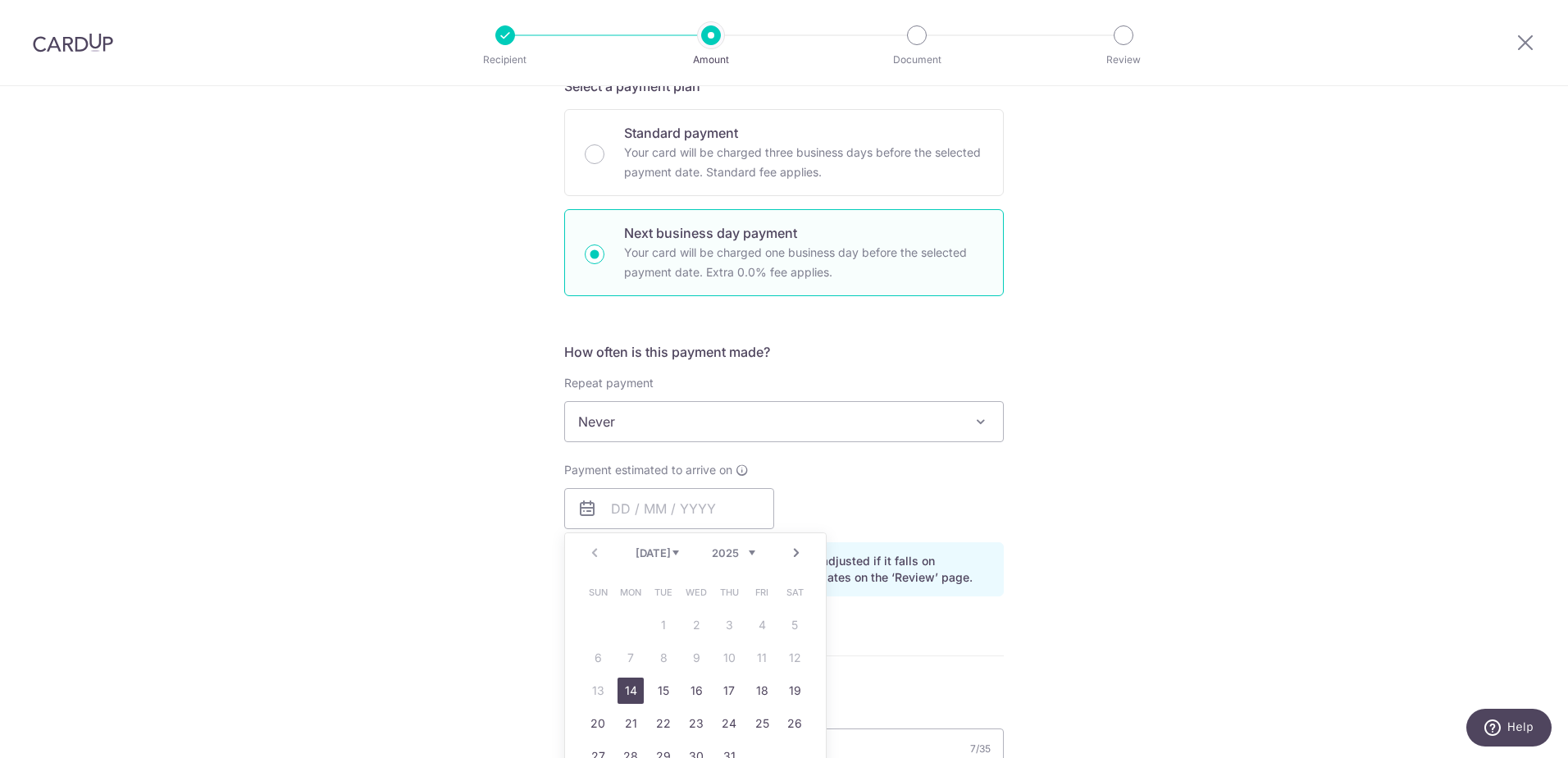 click on "14" at bounding box center [631, 691] 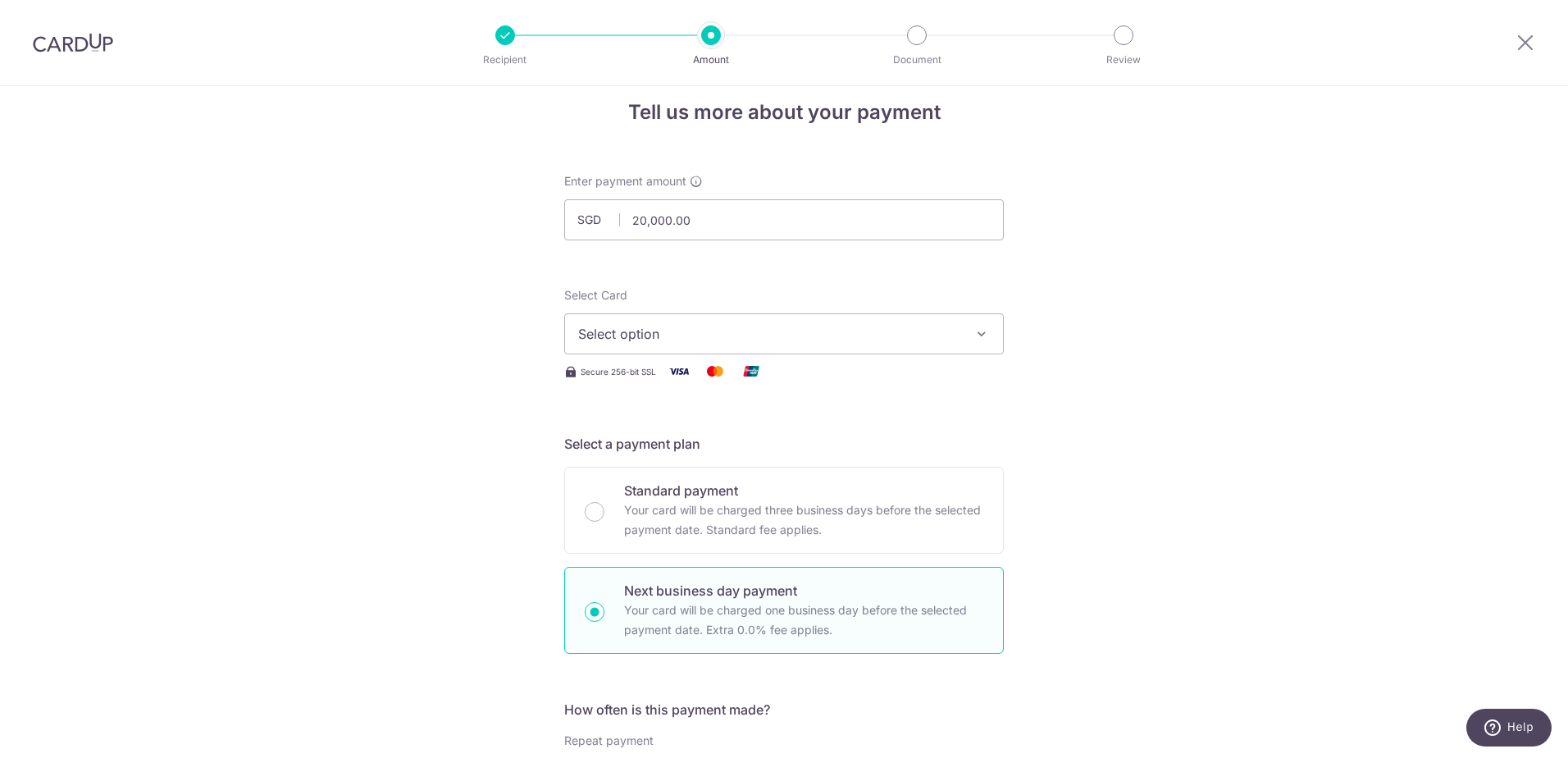 scroll, scrollTop: 0, scrollLeft: 0, axis: both 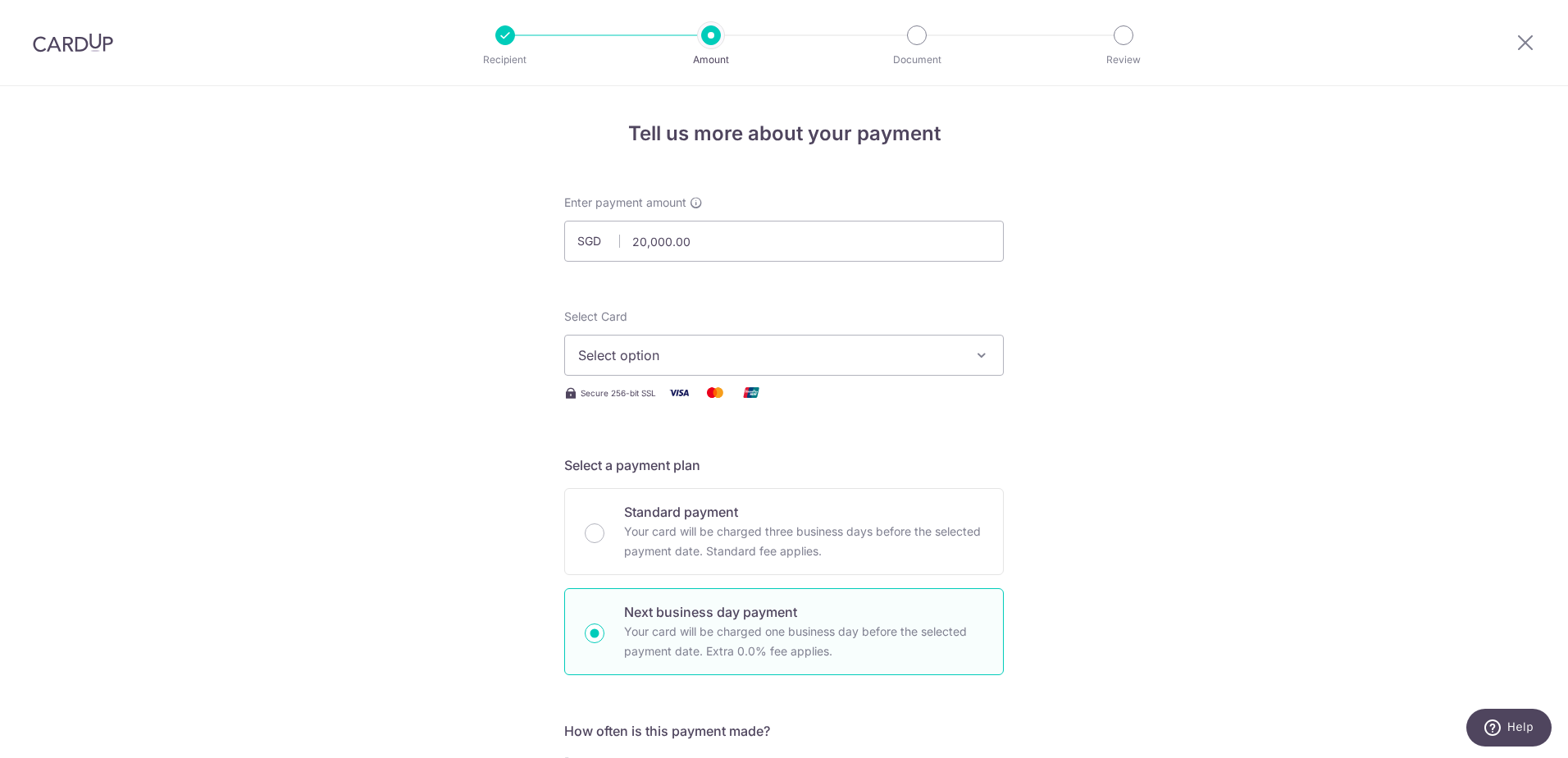 click on "Select option" at bounding box center (769, 355) 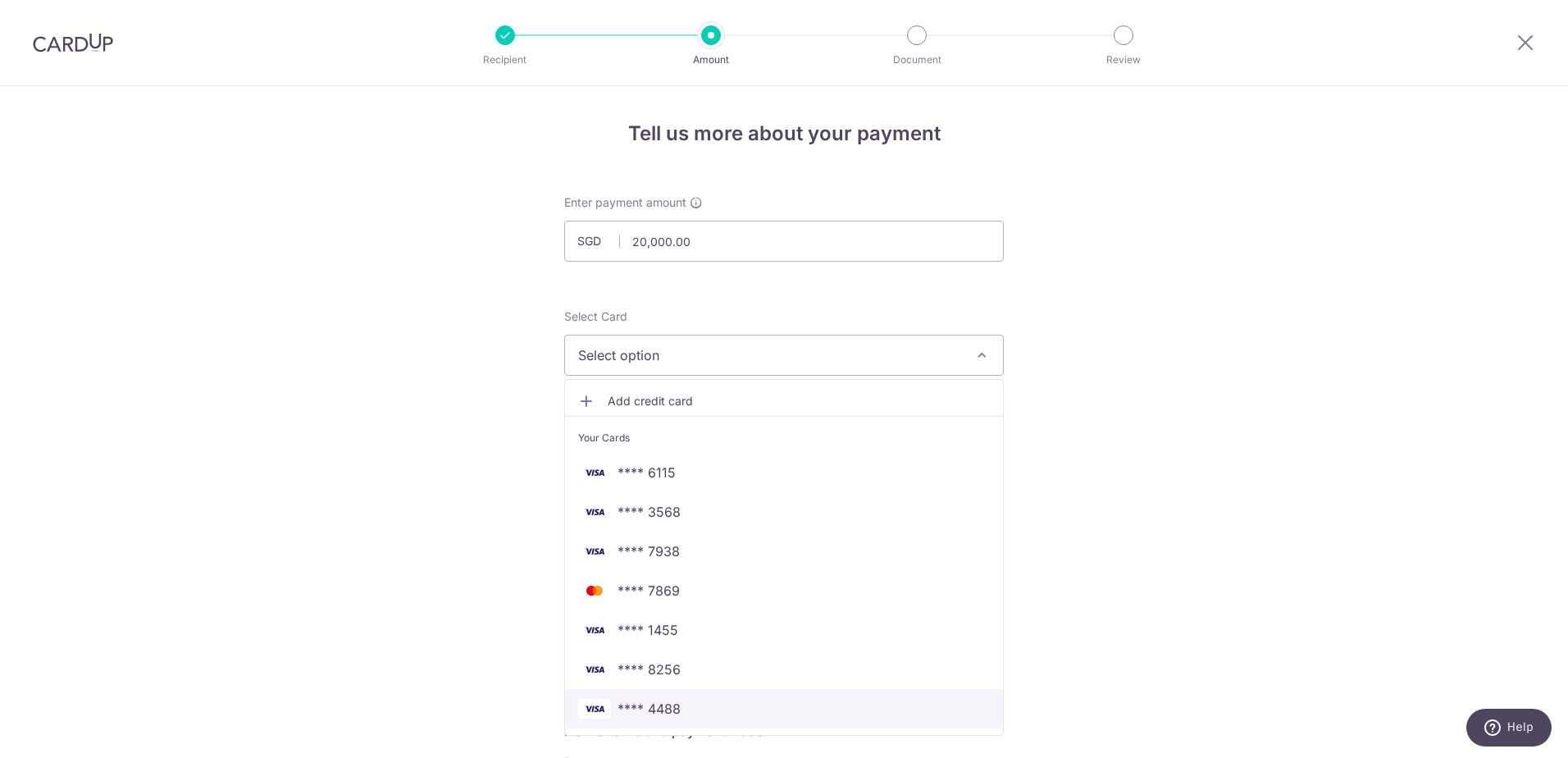 click on "**** 4488" at bounding box center [649, 709] 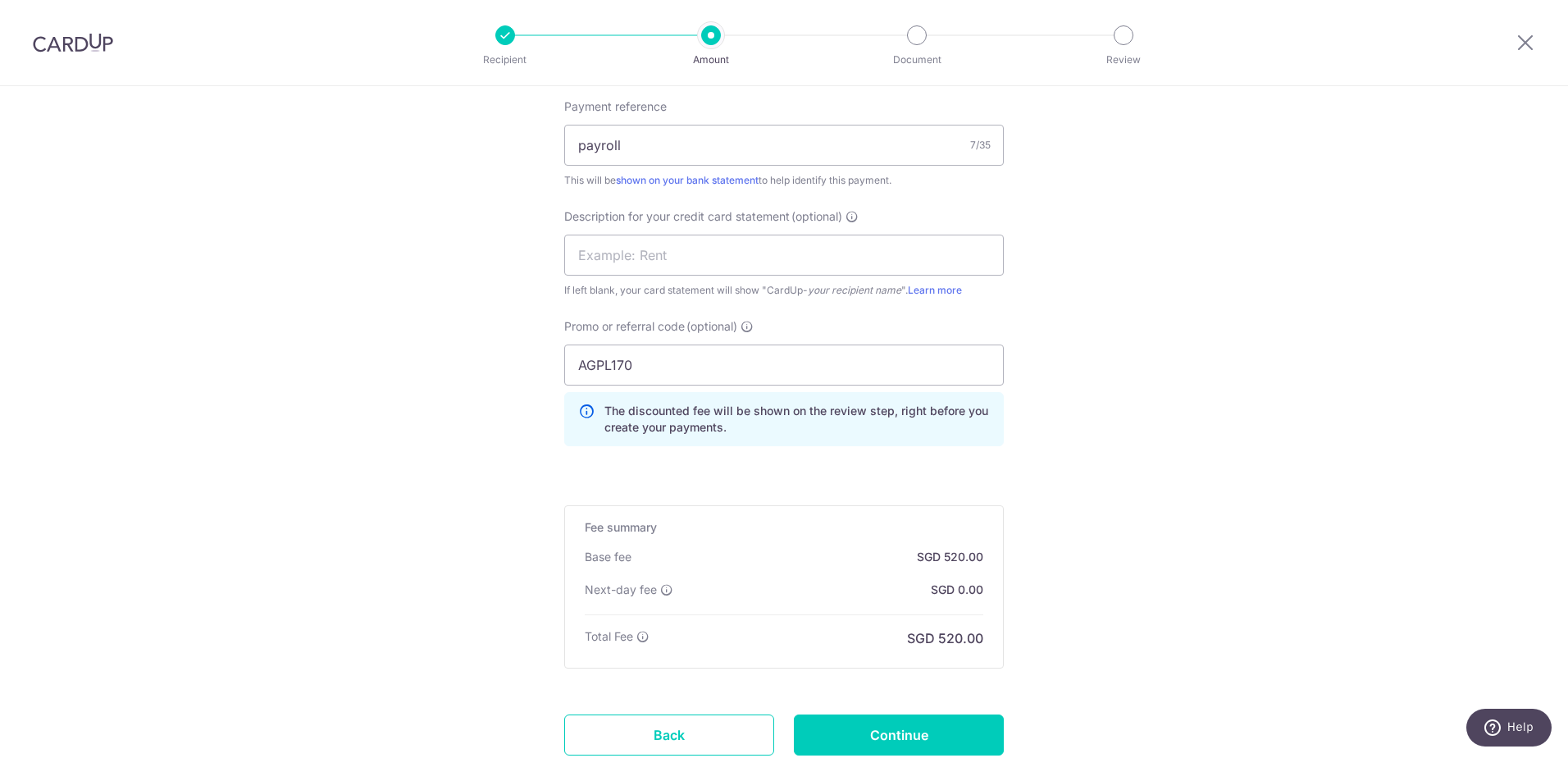 scroll, scrollTop: 1009, scrollLeft: 0, axis: vertical 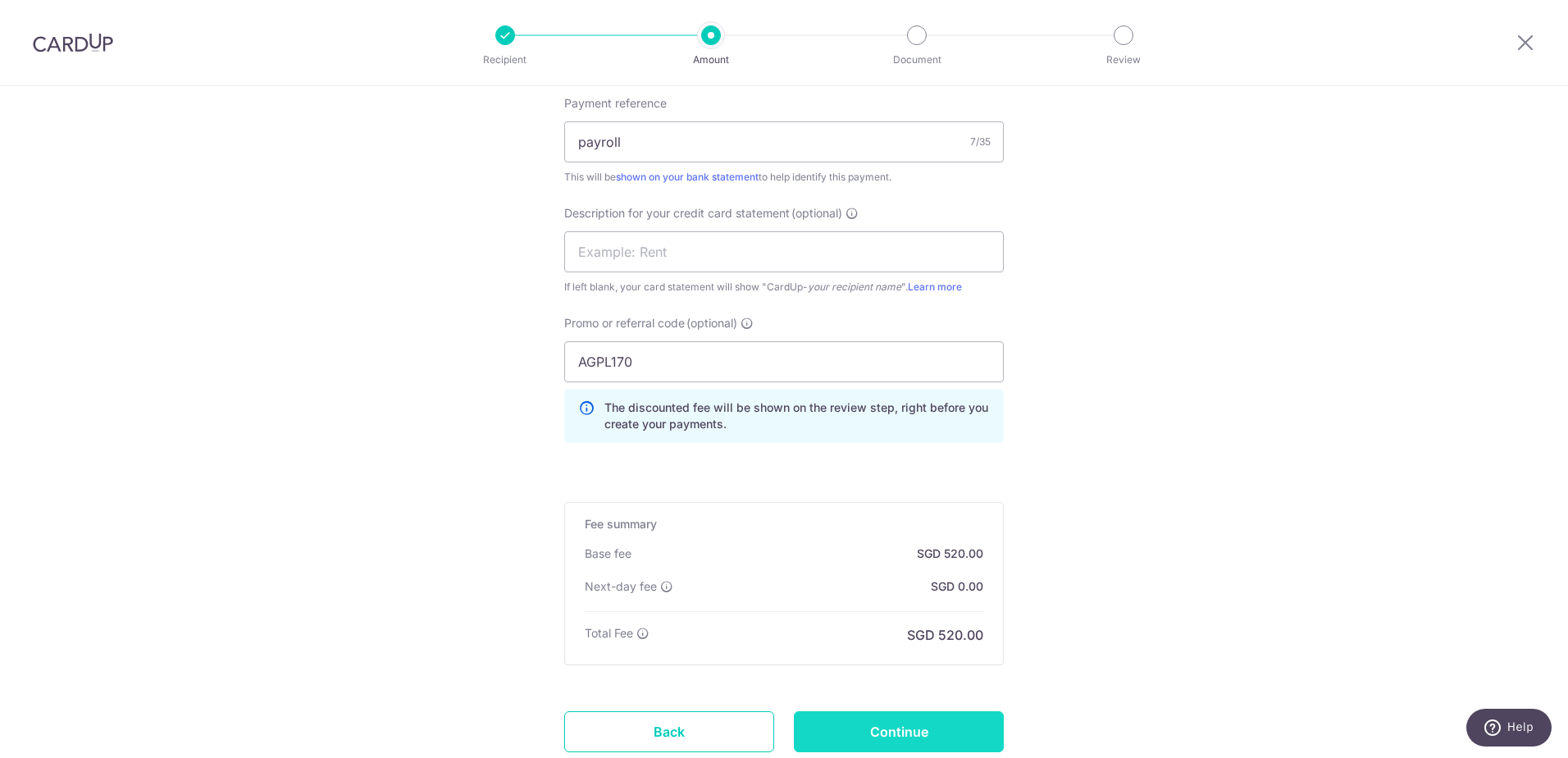 click on "Continue" at bounding box center [899, 732] 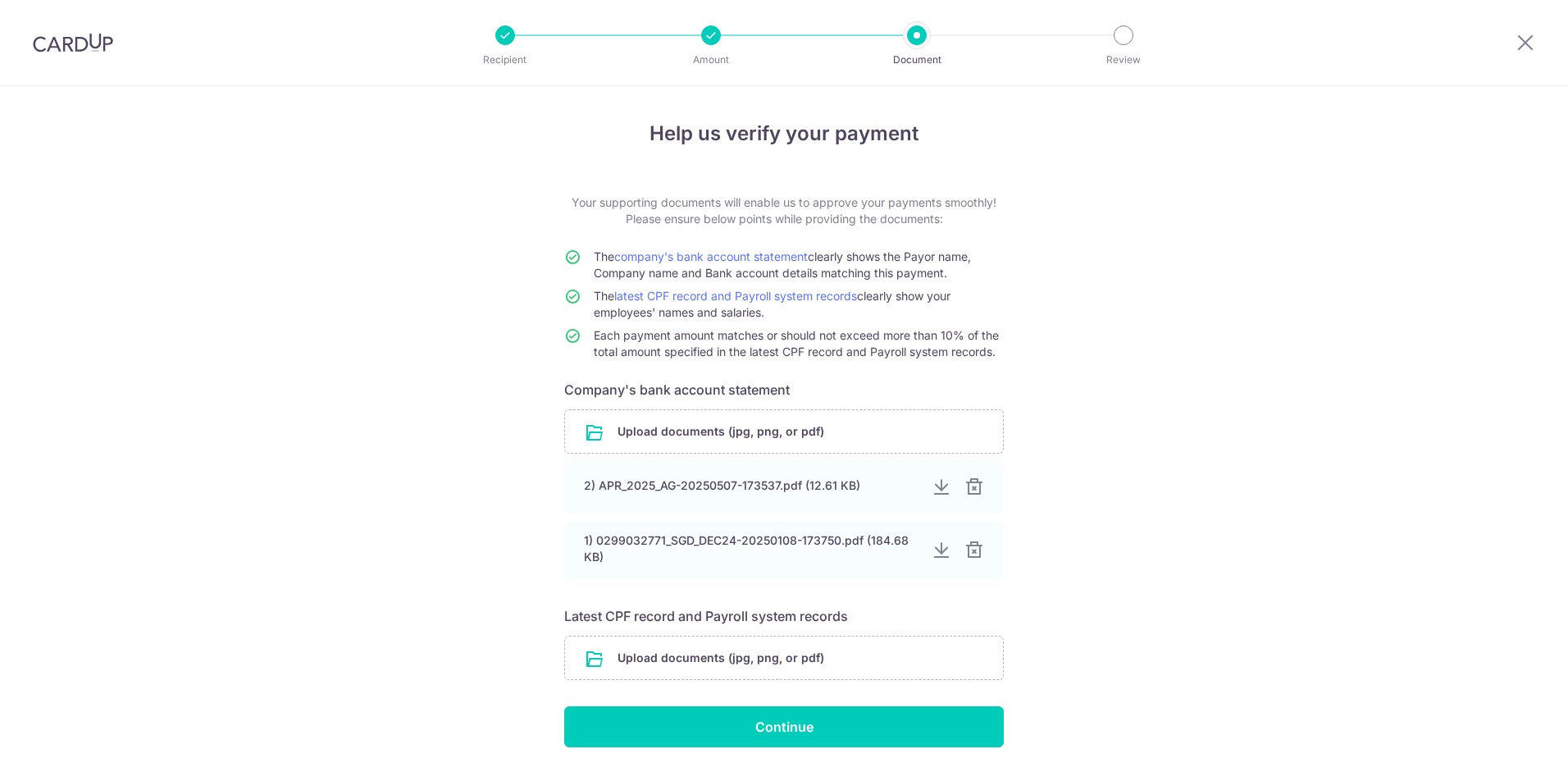 scroll, scrollTop: 0, scrollLeft: 0, axis: both 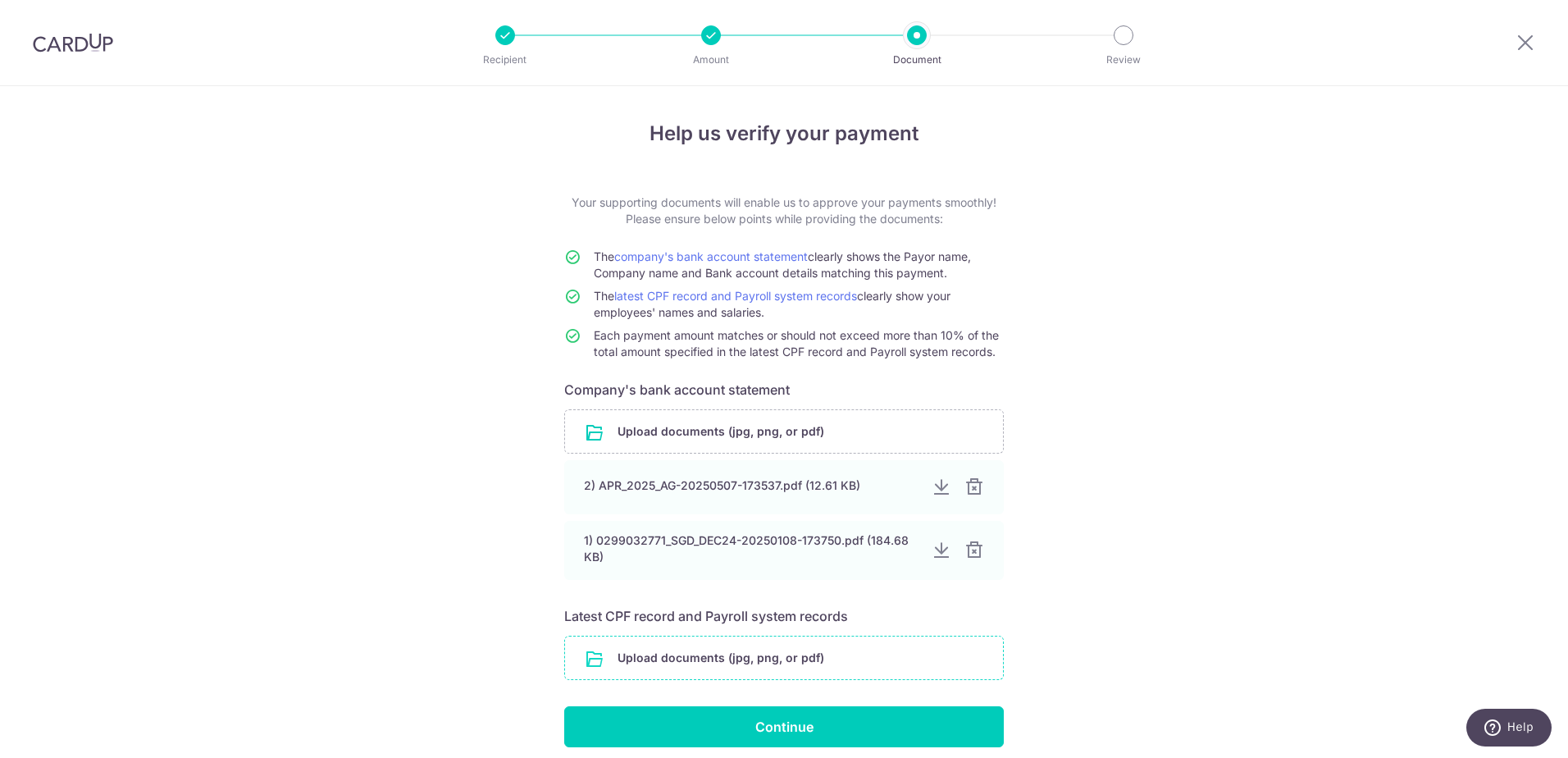 click at bounding box center [784, 658] 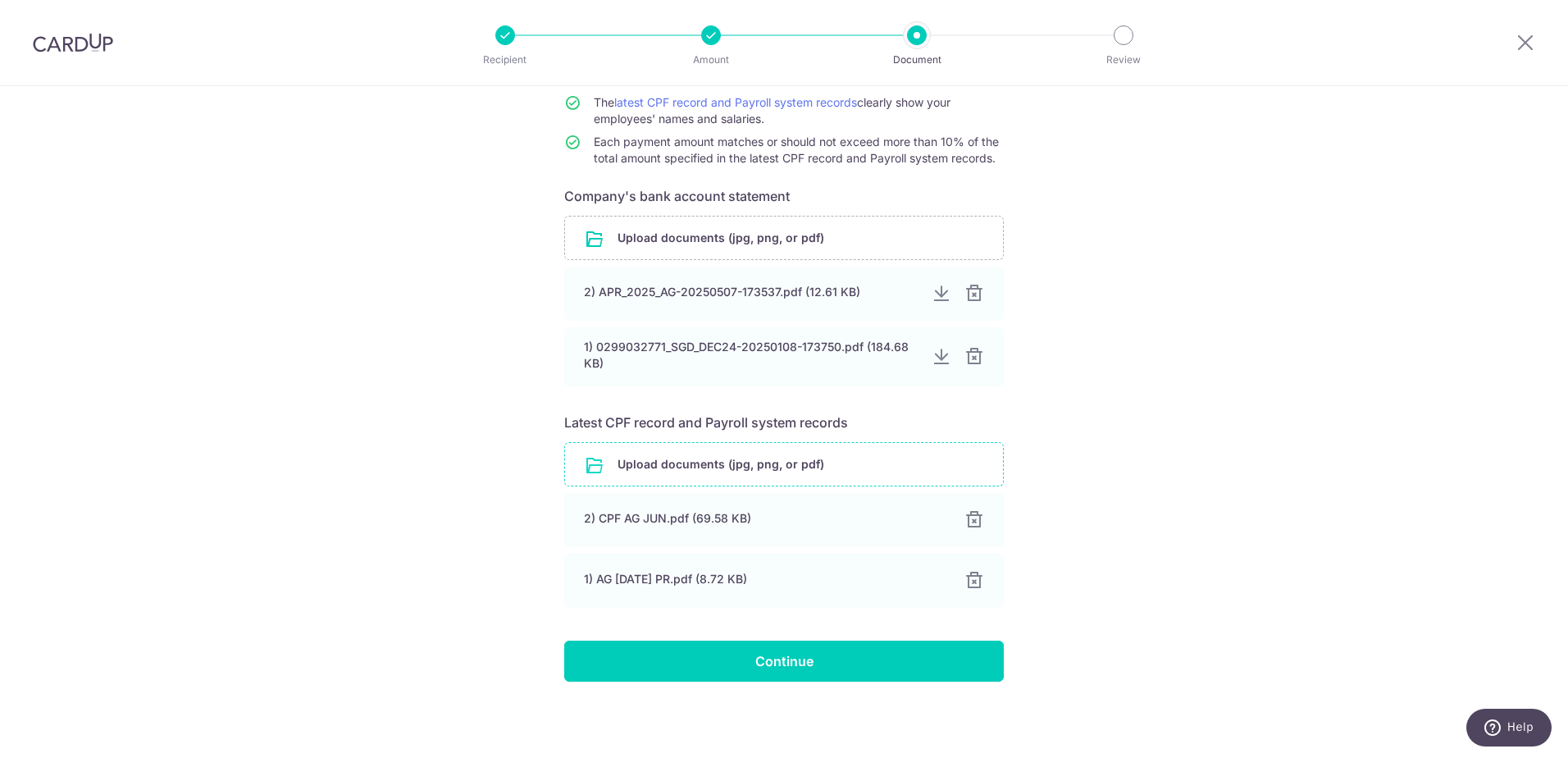 scroll, scrollTop: 194, scrollLeft: 0, axis: vertical 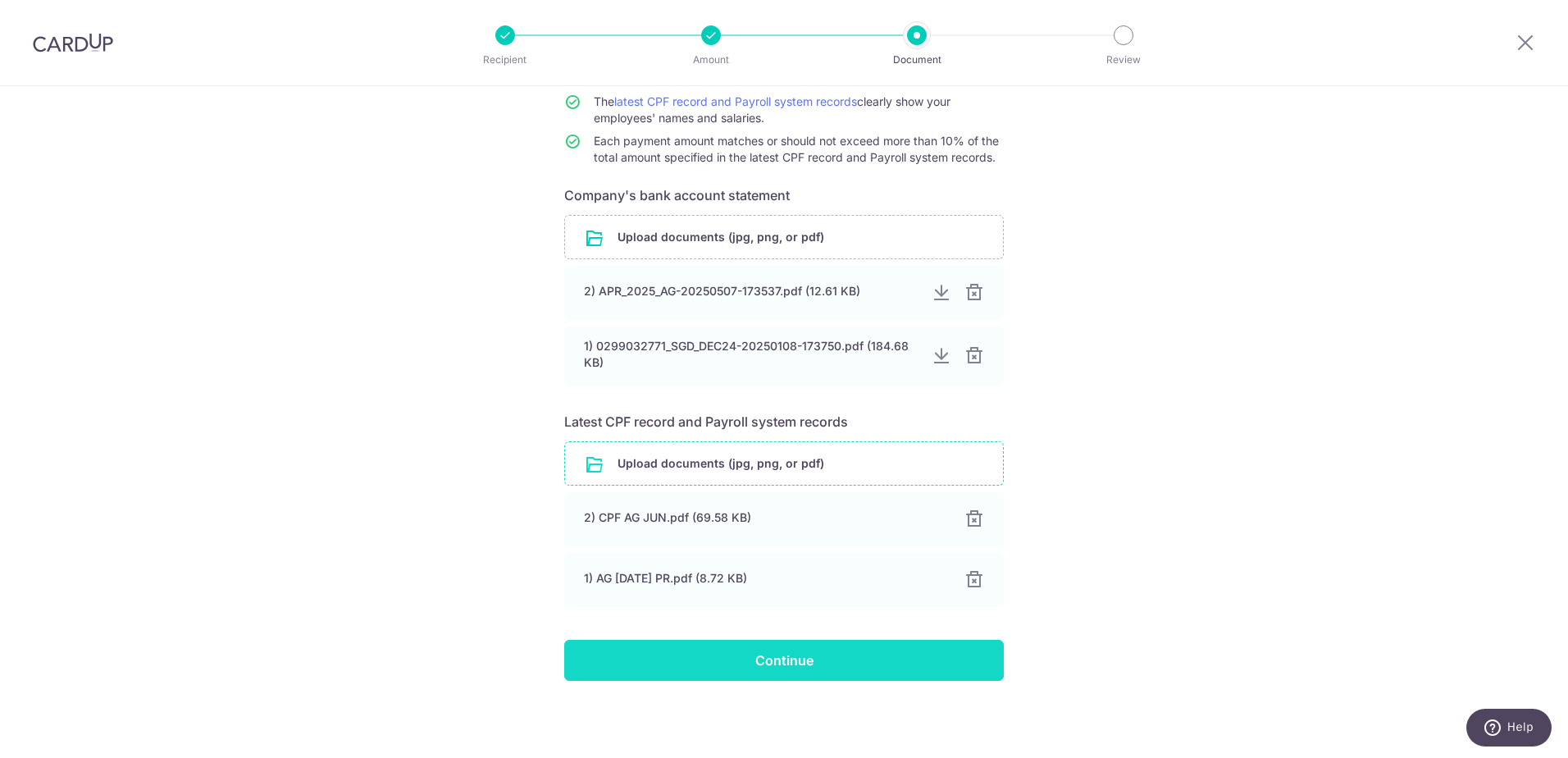 click on "Continue" at bounding box center [784, 660] 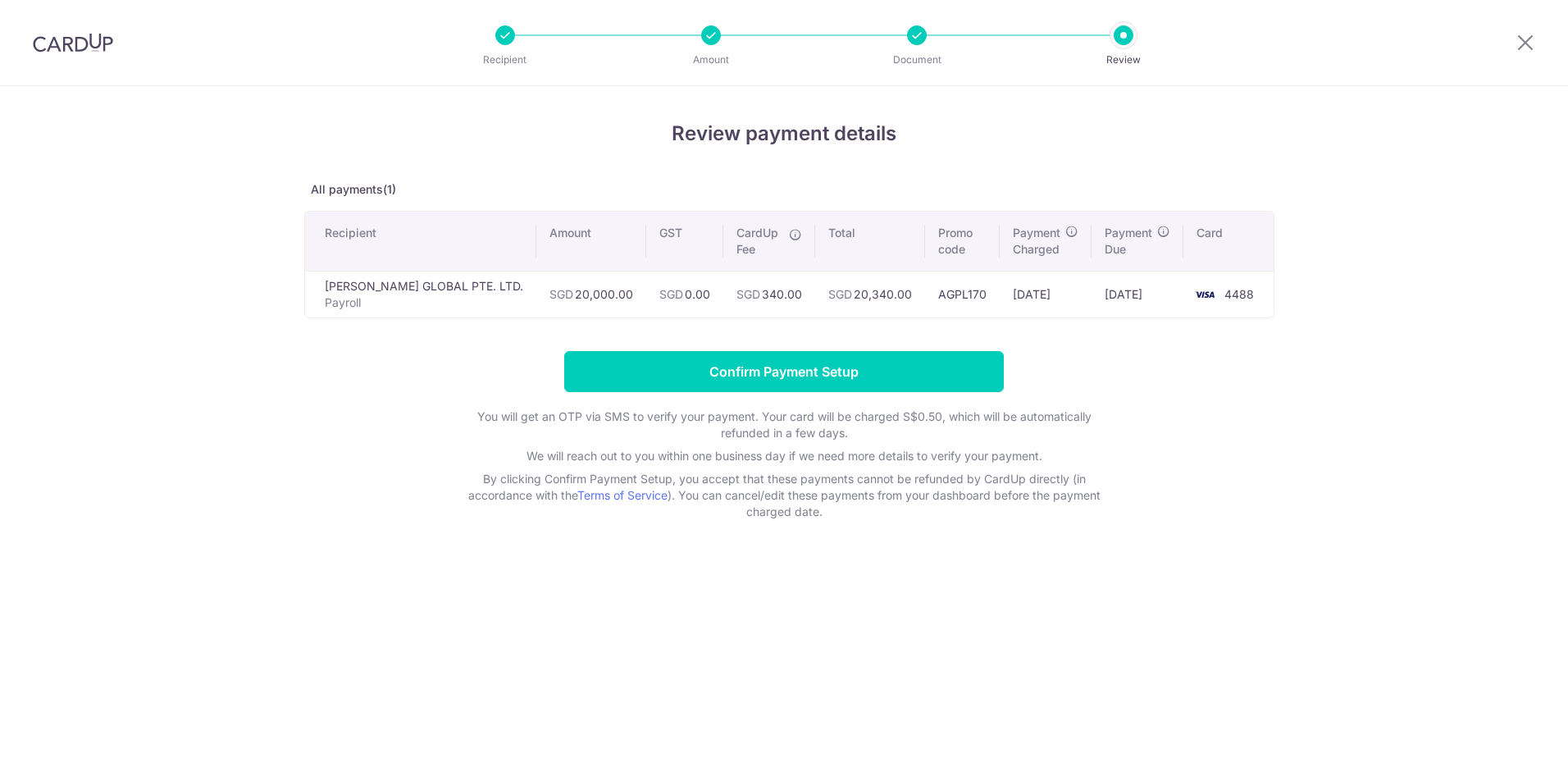 scroll, scrollTop: 0, scrollLeft: 0, axis: both 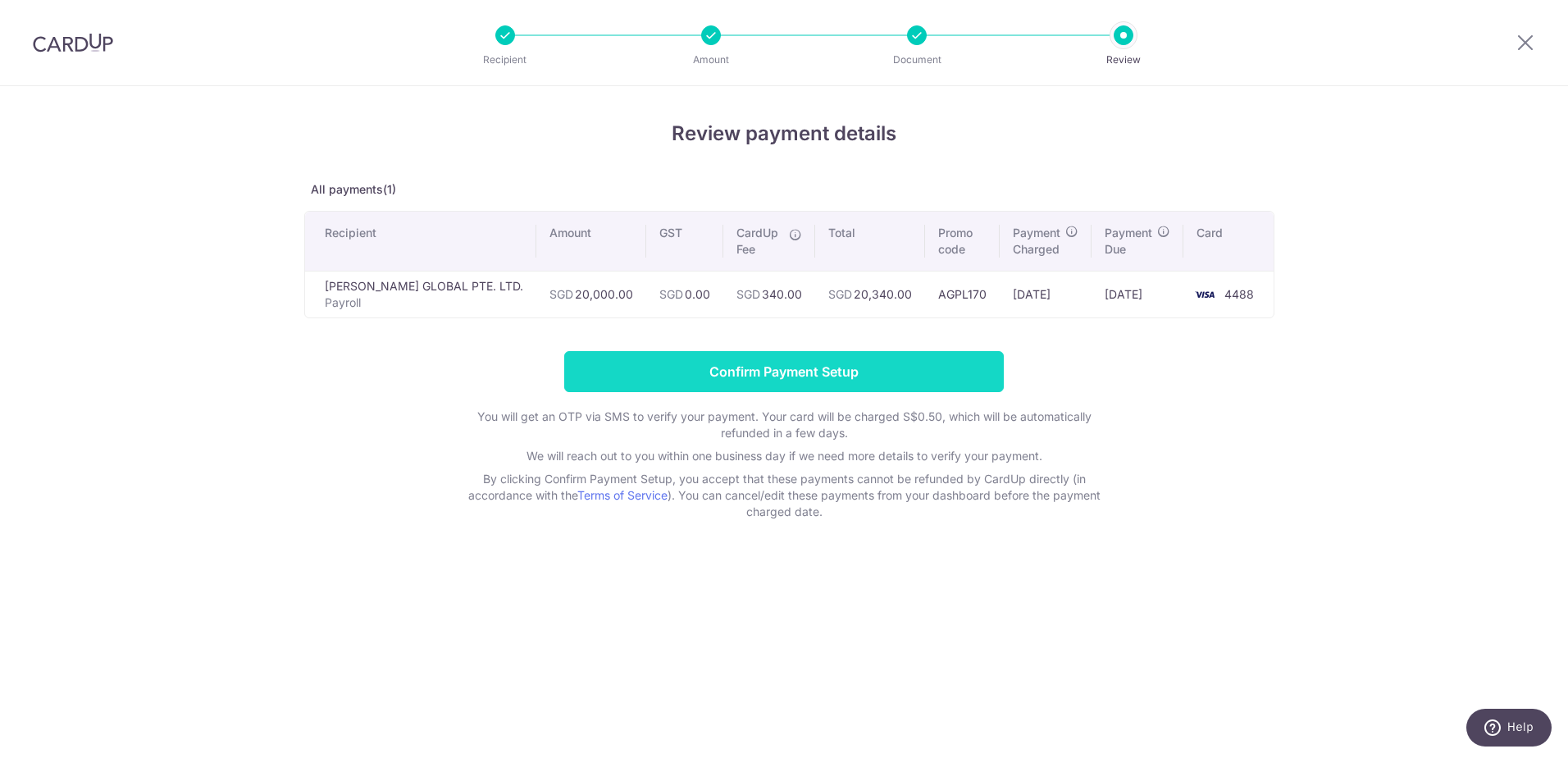 click on "Confirm Payment Setup" at bounding box center (784, 372) 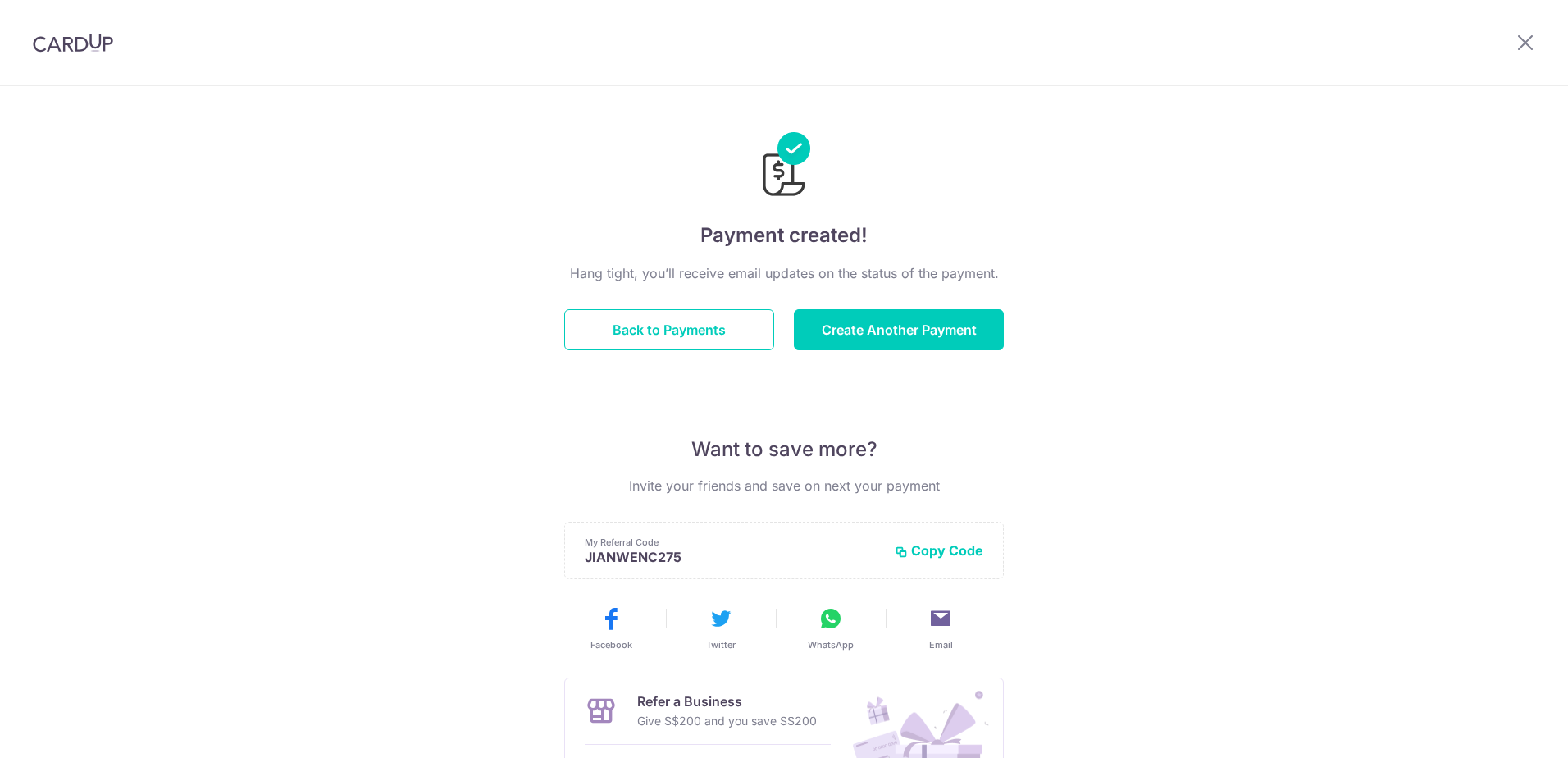 scroll, scrollTop: 0, scrollLeft: 0, axis: both 